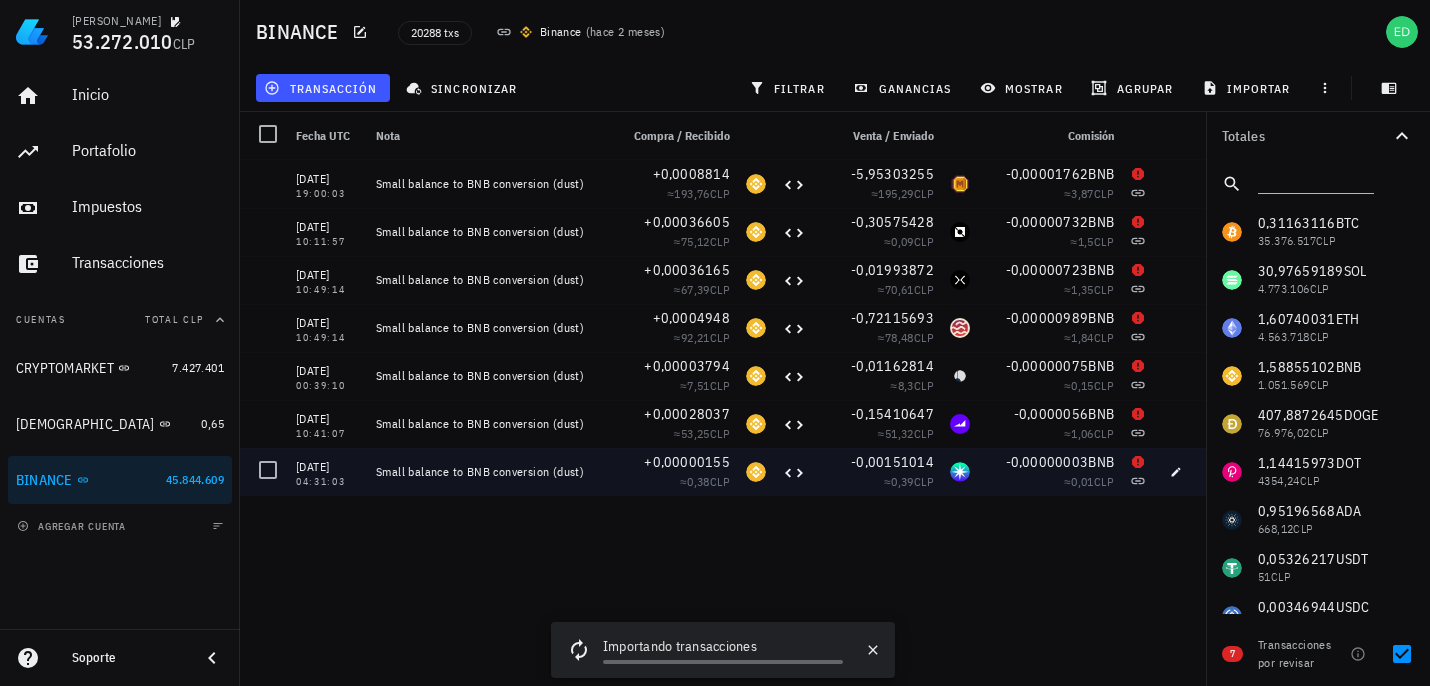 scroll, scrollTop: 0, scrollLeft: 0, axis: both 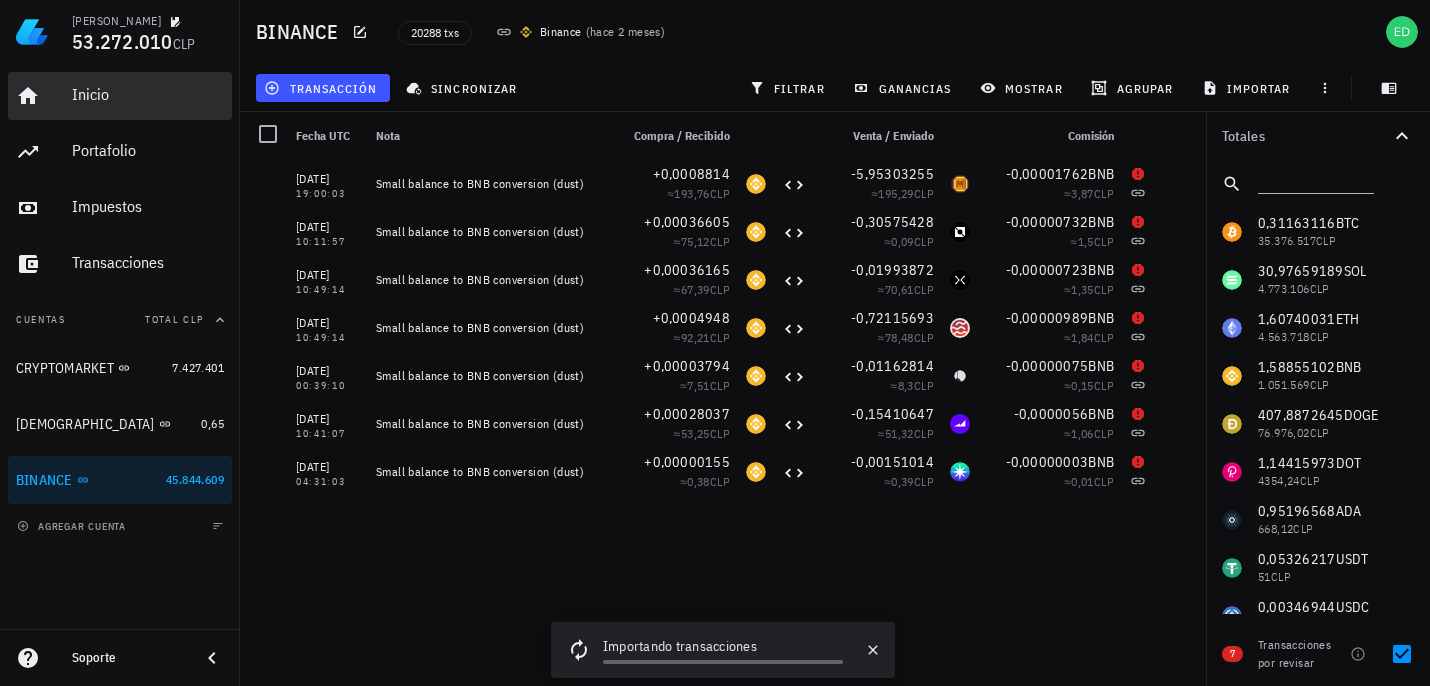 click on "Inicio" at bounding box center [148, 94] 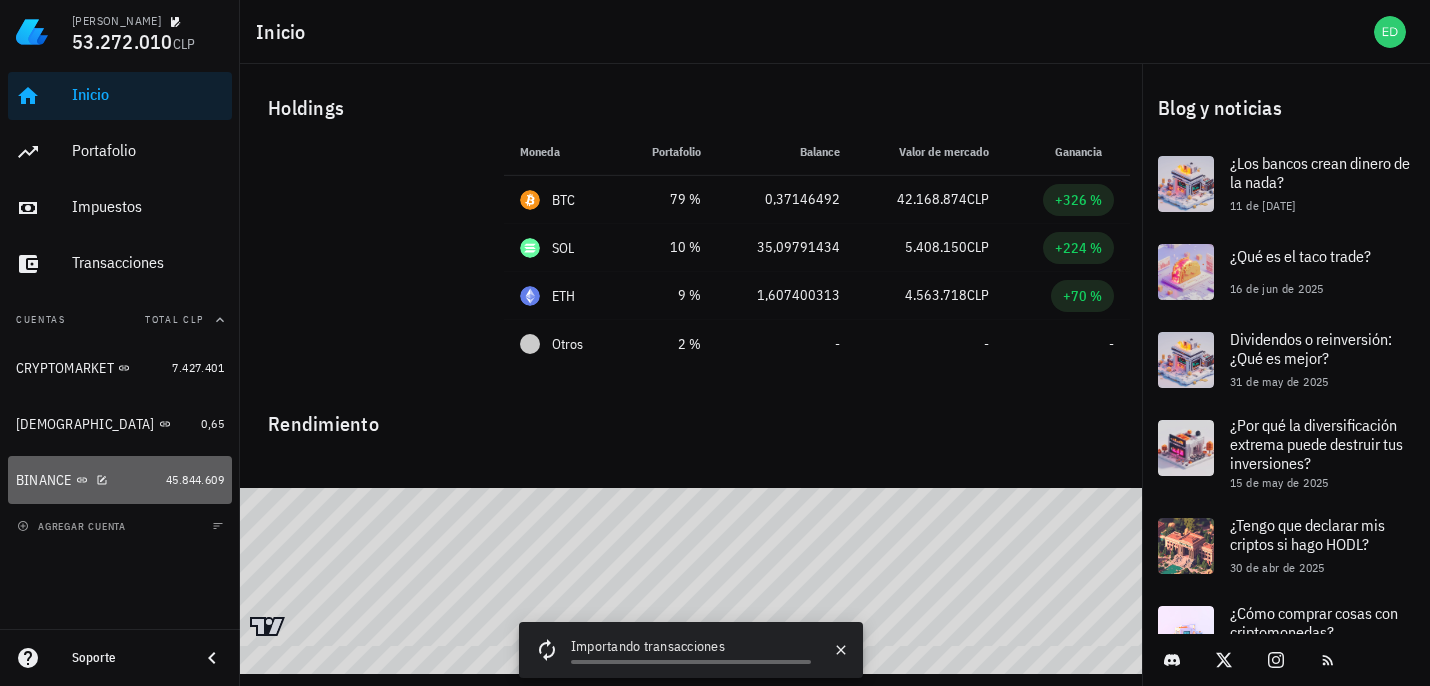 click on "BINANCE" at bounding box center (44, 480) 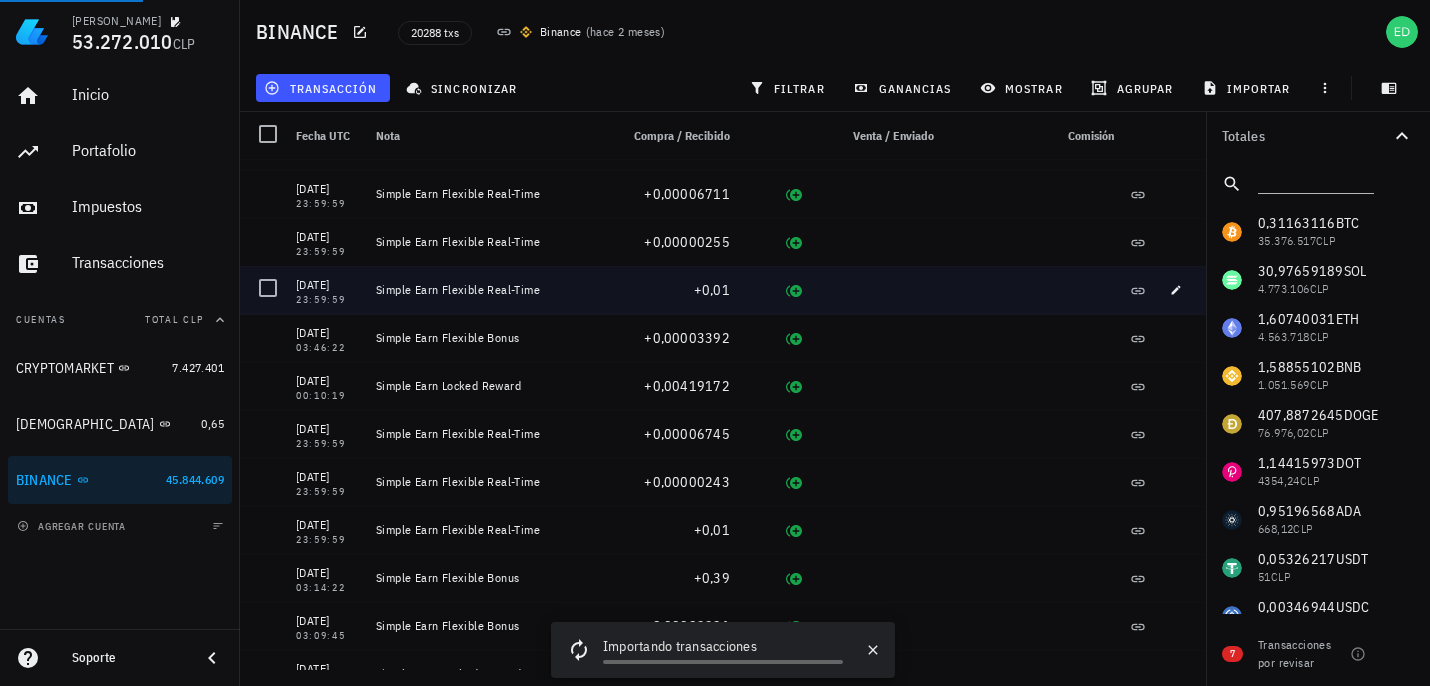 scroll, scrollTop: 0, scrollLeft: 0, axis: both 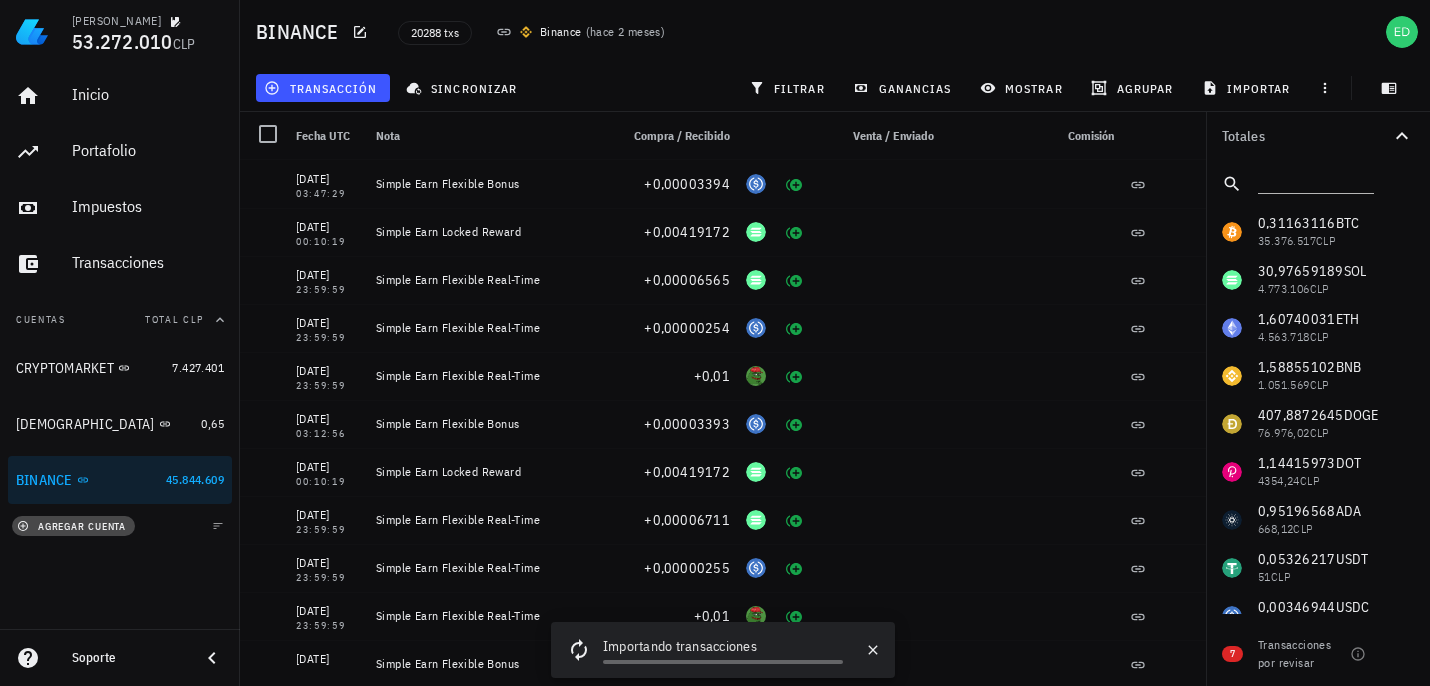 click on "agregar cuenta" at bounding box center (73, 526) 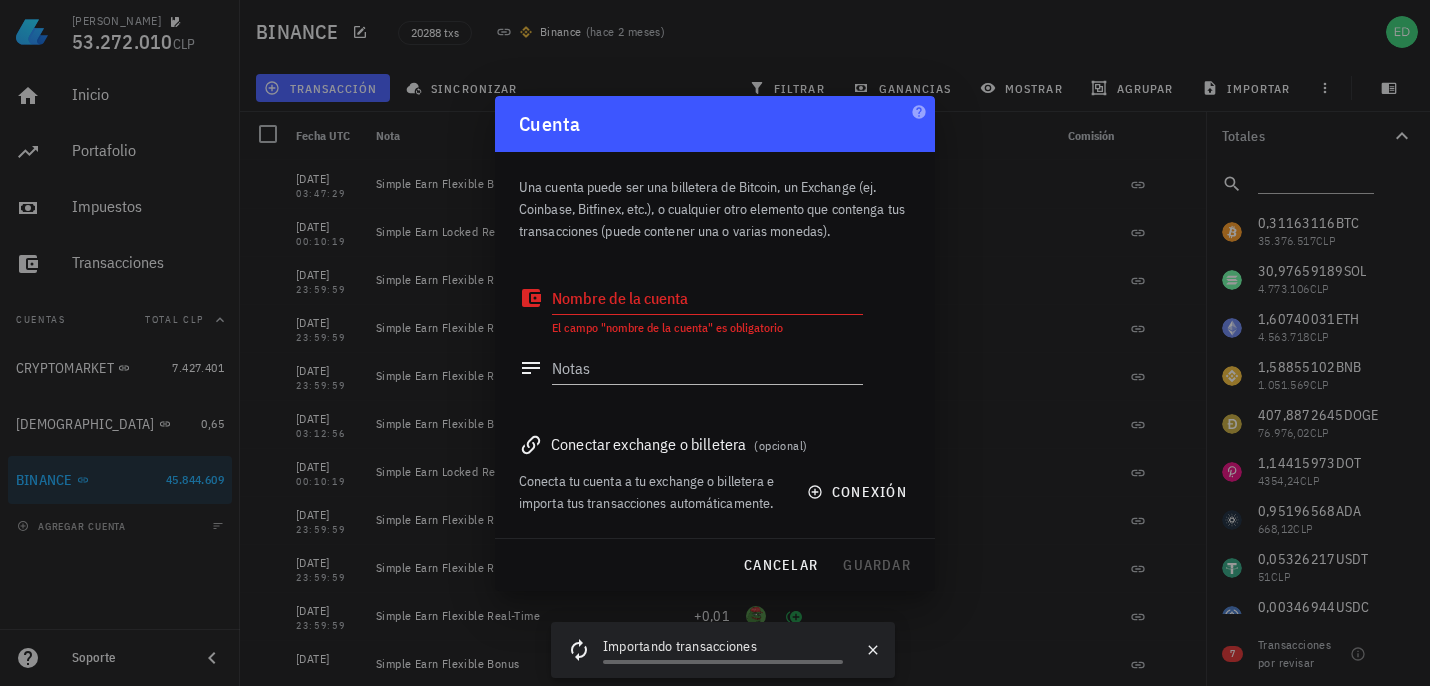 click at bounding box center (715, 343) 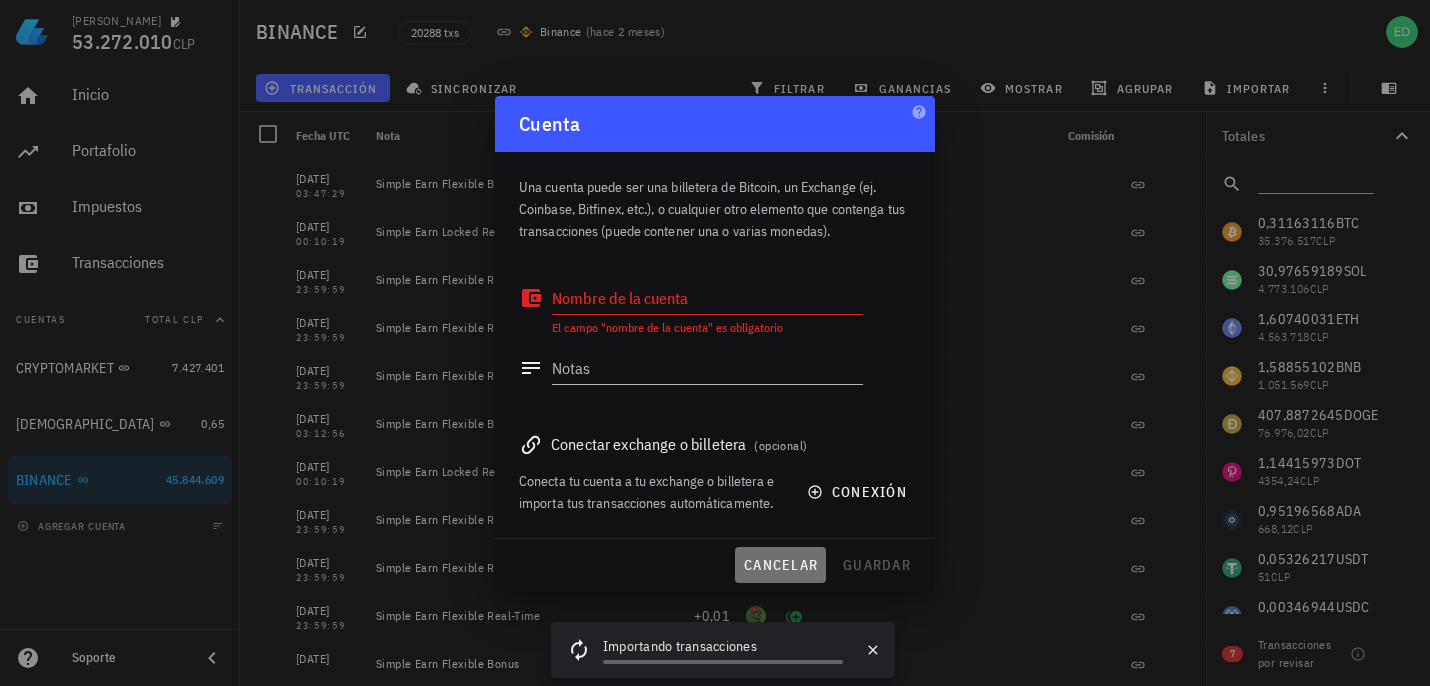 click on "cancelar" at bounding box center (780, 565) 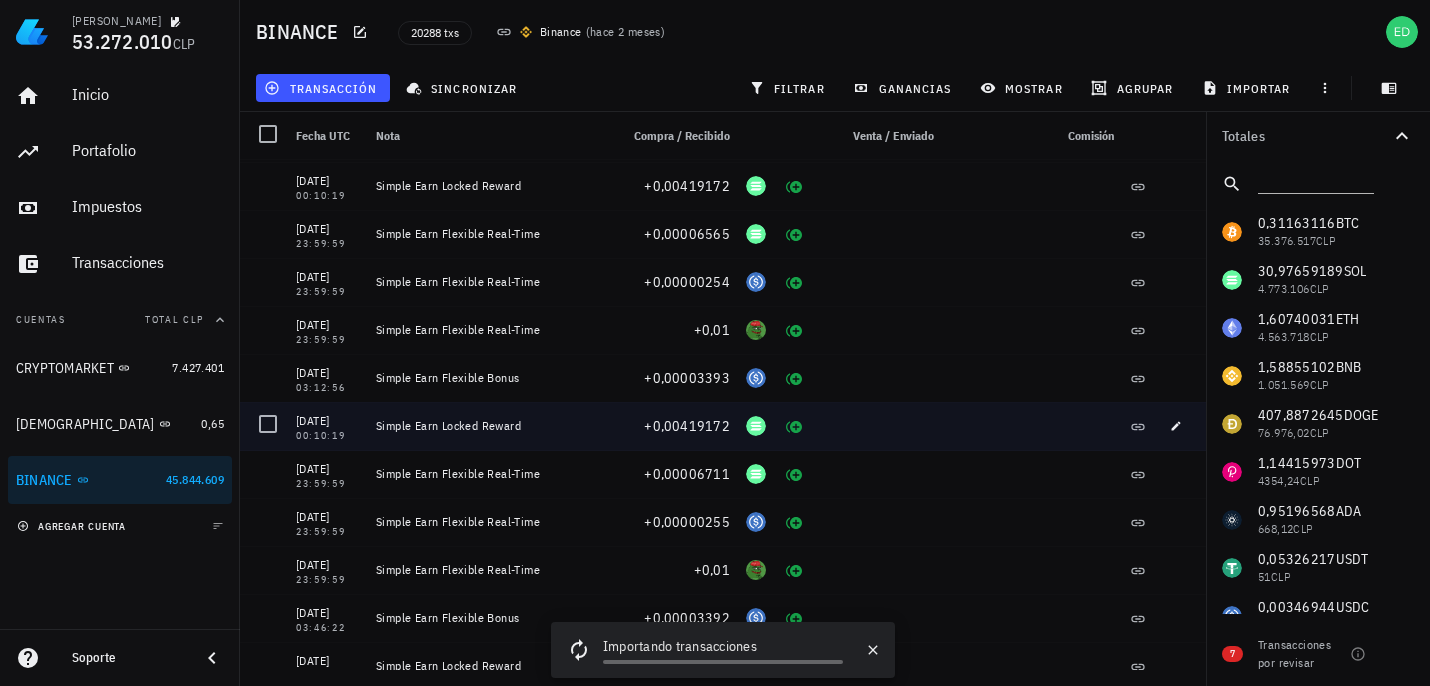 scroll, scrollTop: 50, scrollLeft: 0, axis: vertical 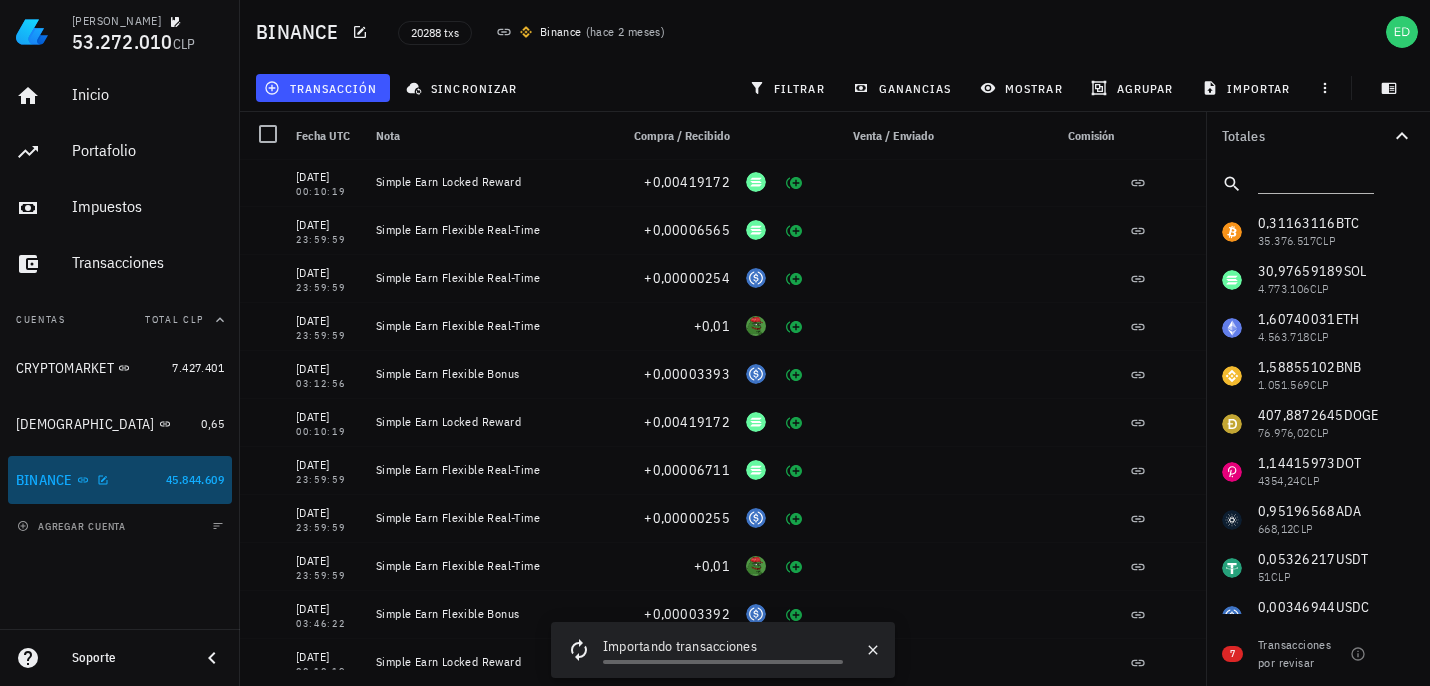 click on "BINANCE" at bounding box center [87, 480] 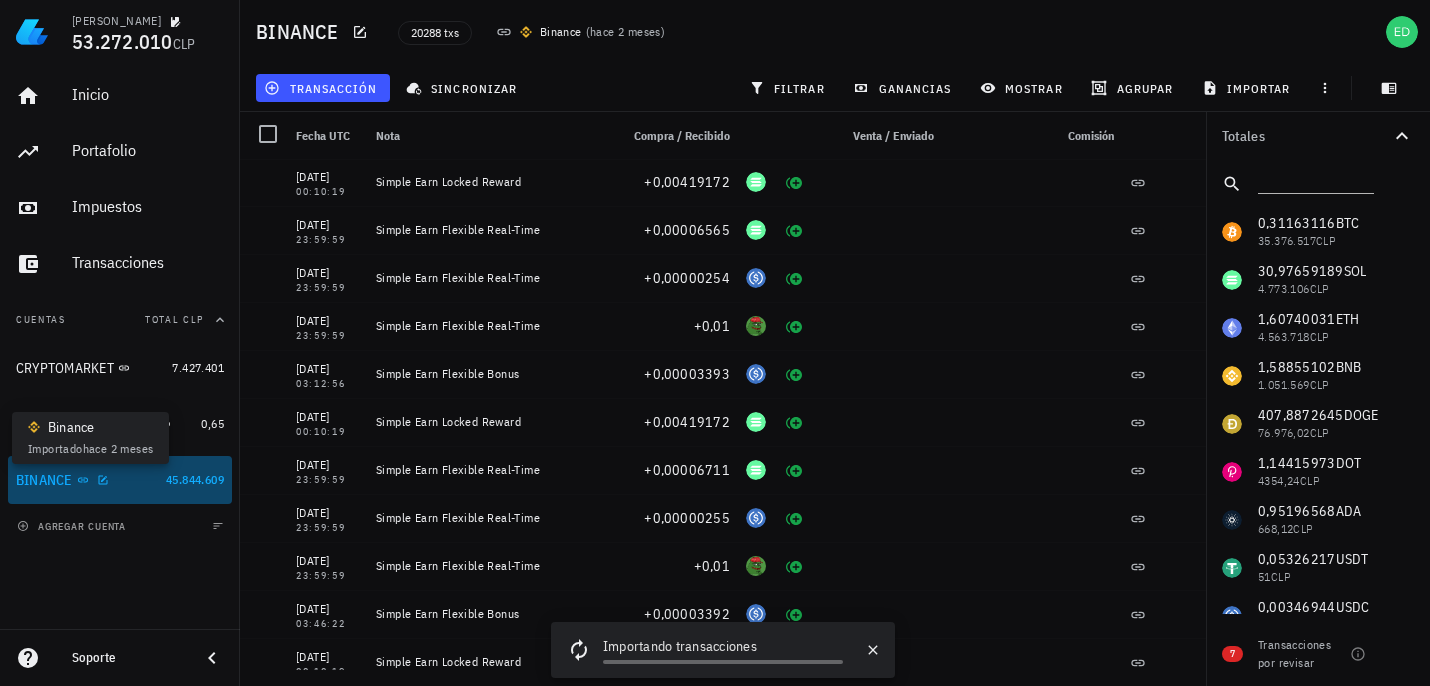 click 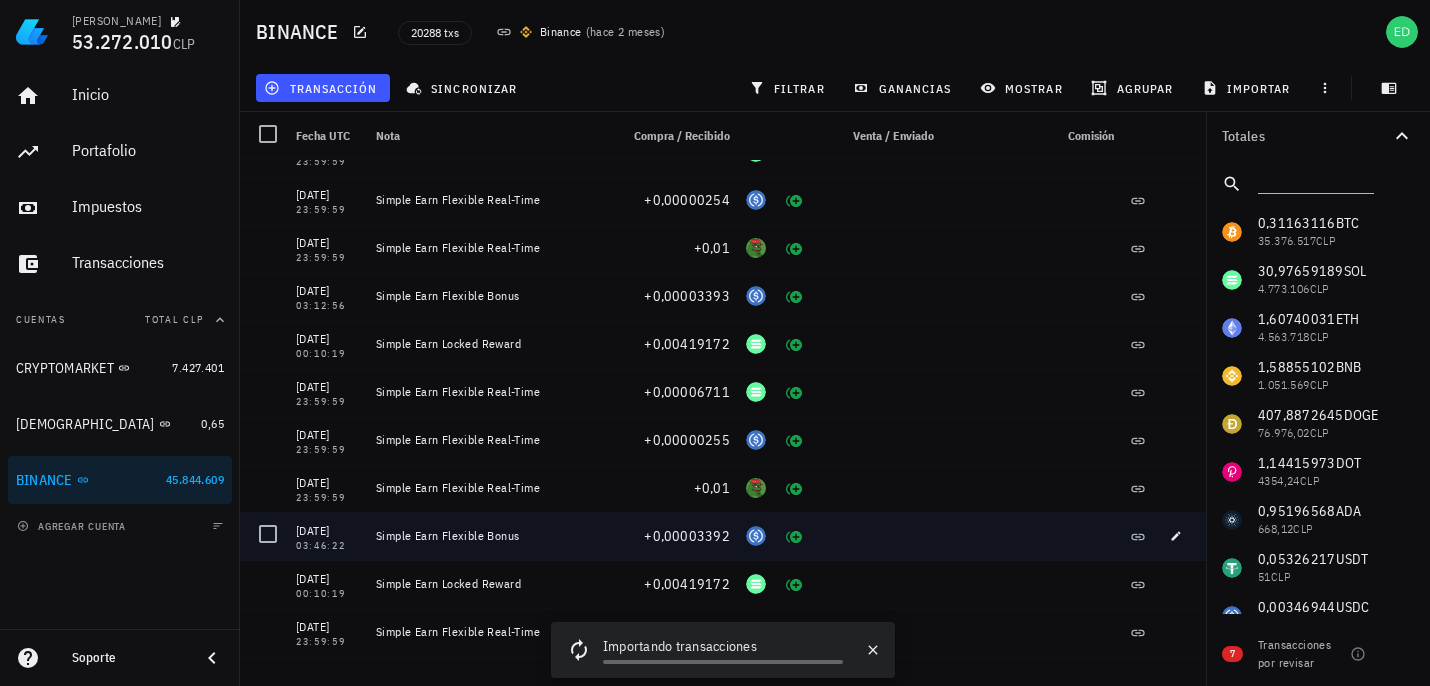 scroll, scrollTop: 0, scrollLeft: 0, axis: both 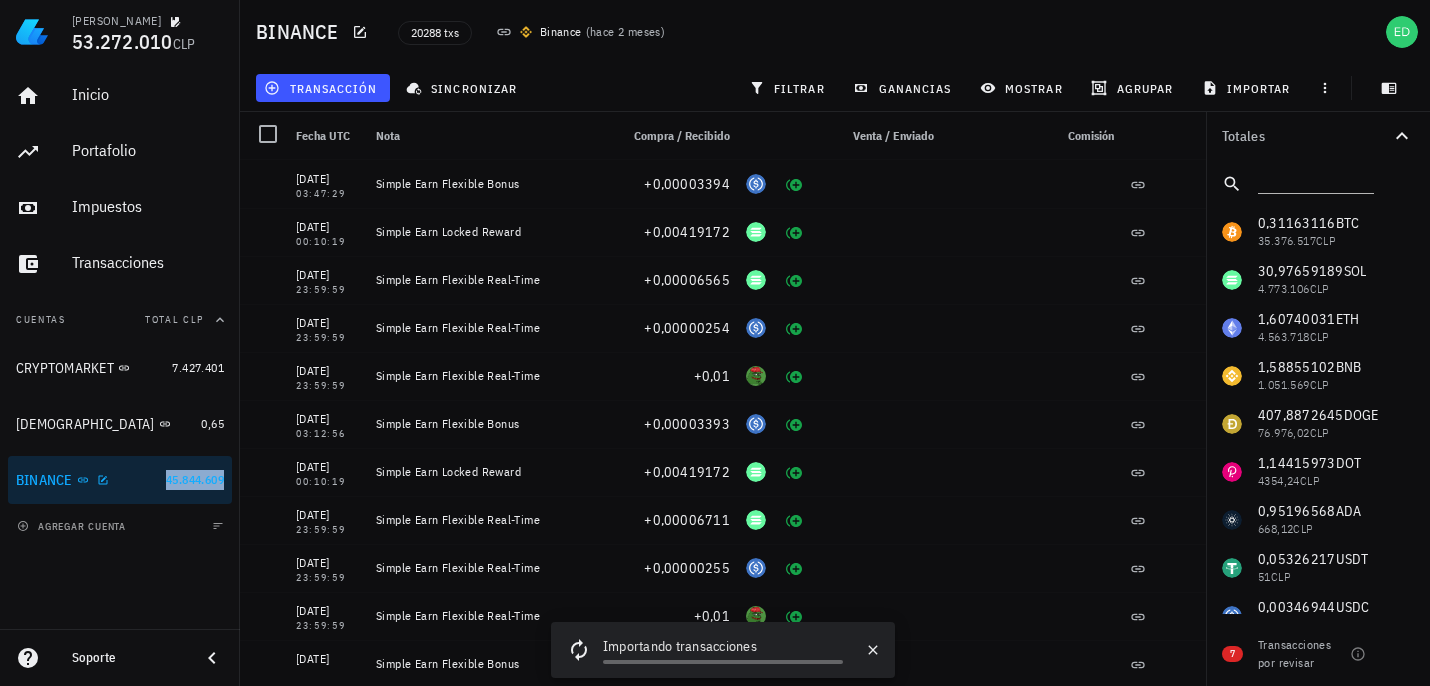 click on "45.844.609" at bounding box center (195, 479) 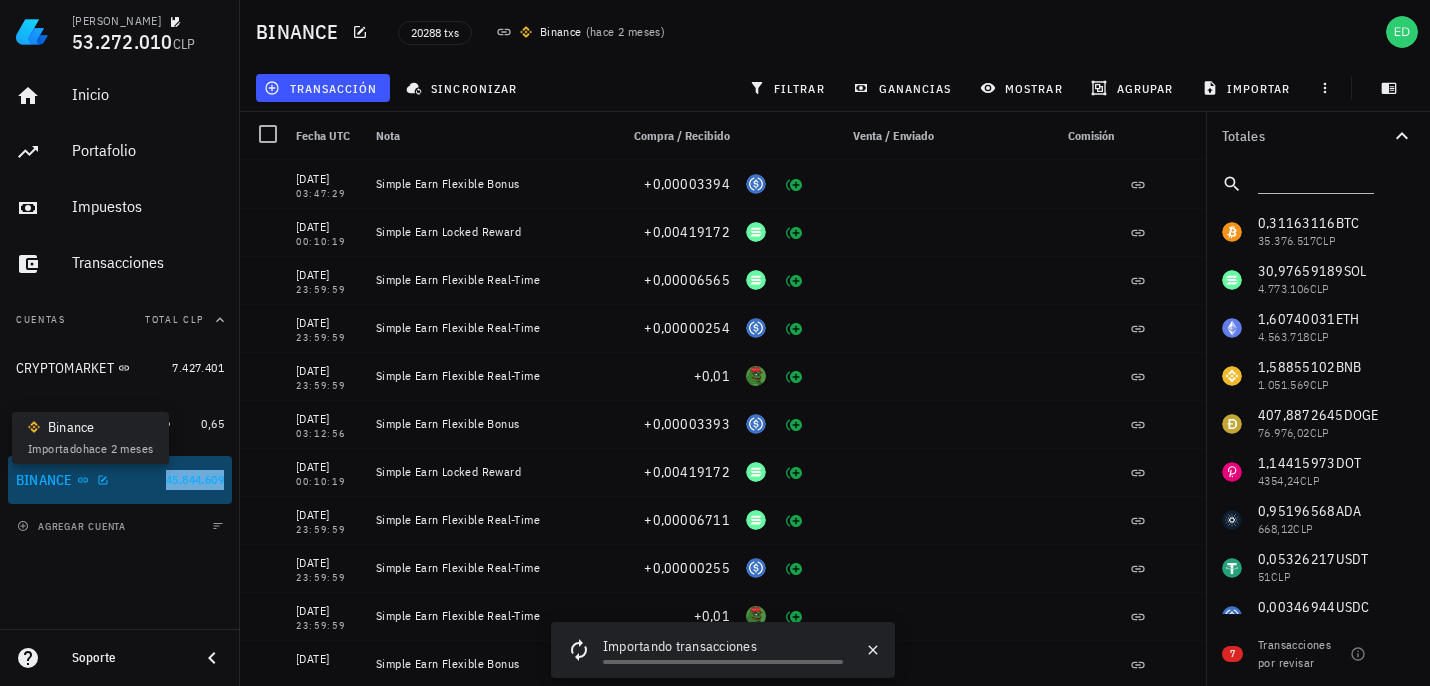 click 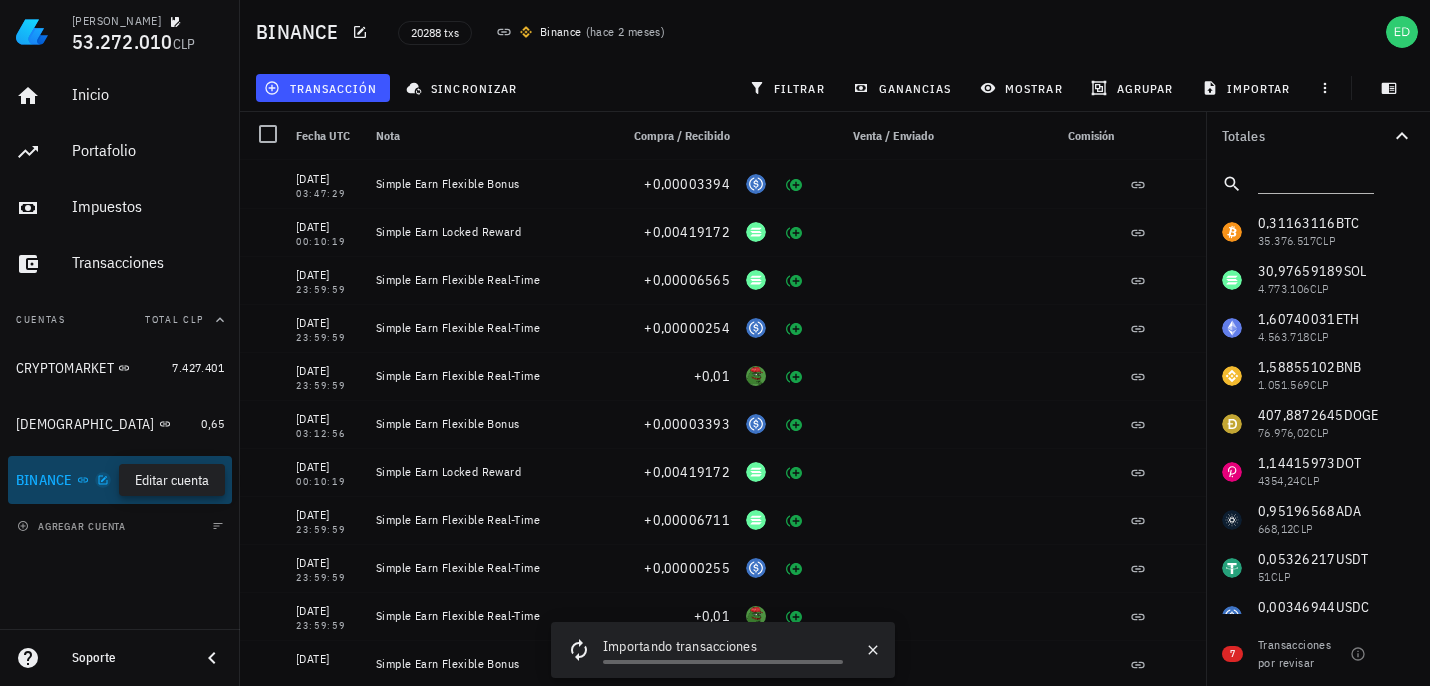 click 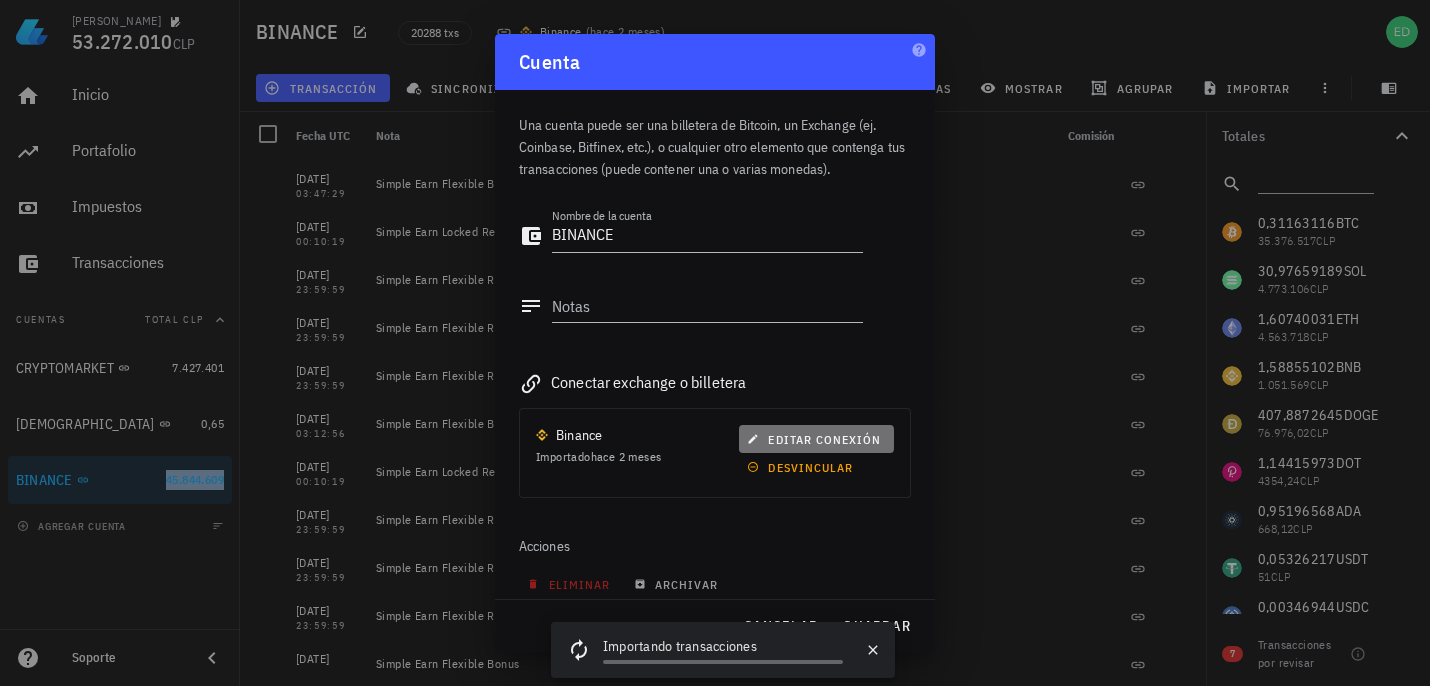 click on "editar conexión" at bounding box center (816, 439) 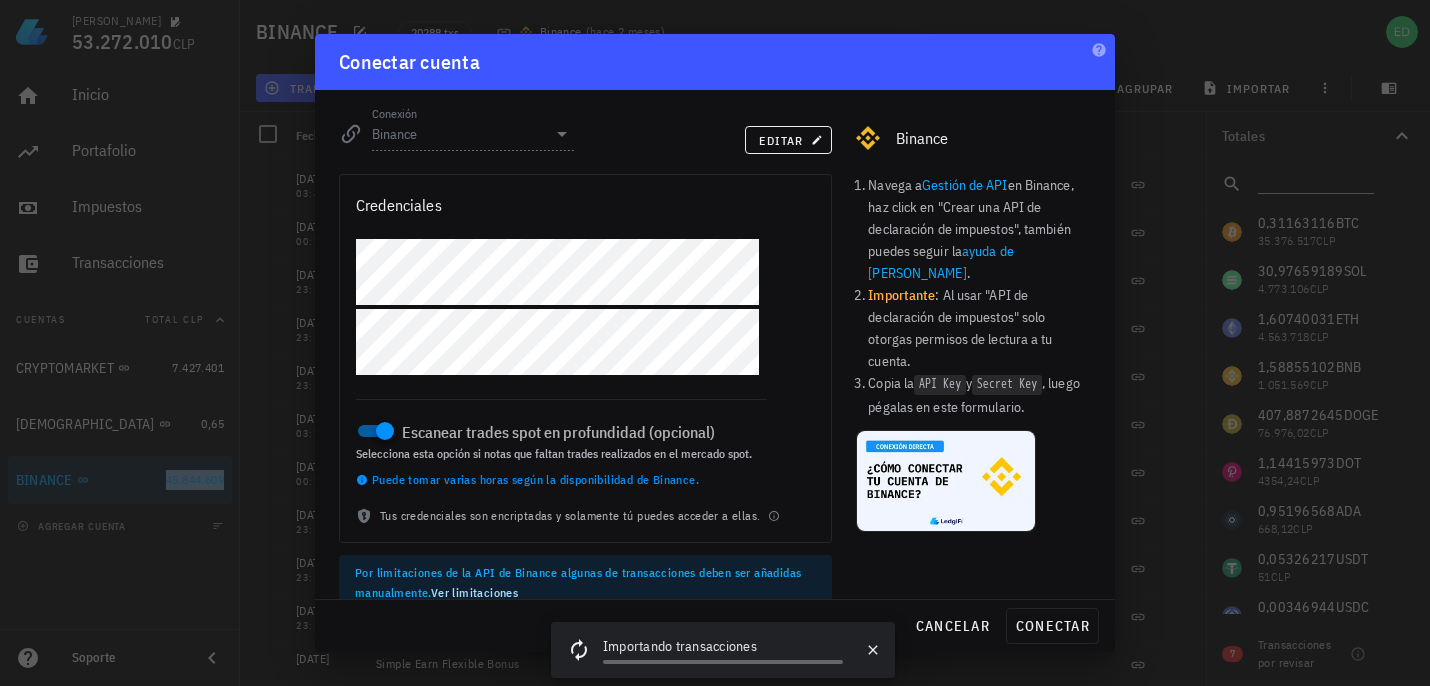scroll, scrollTop: 12, scrollLeft: 0, axis: vertical 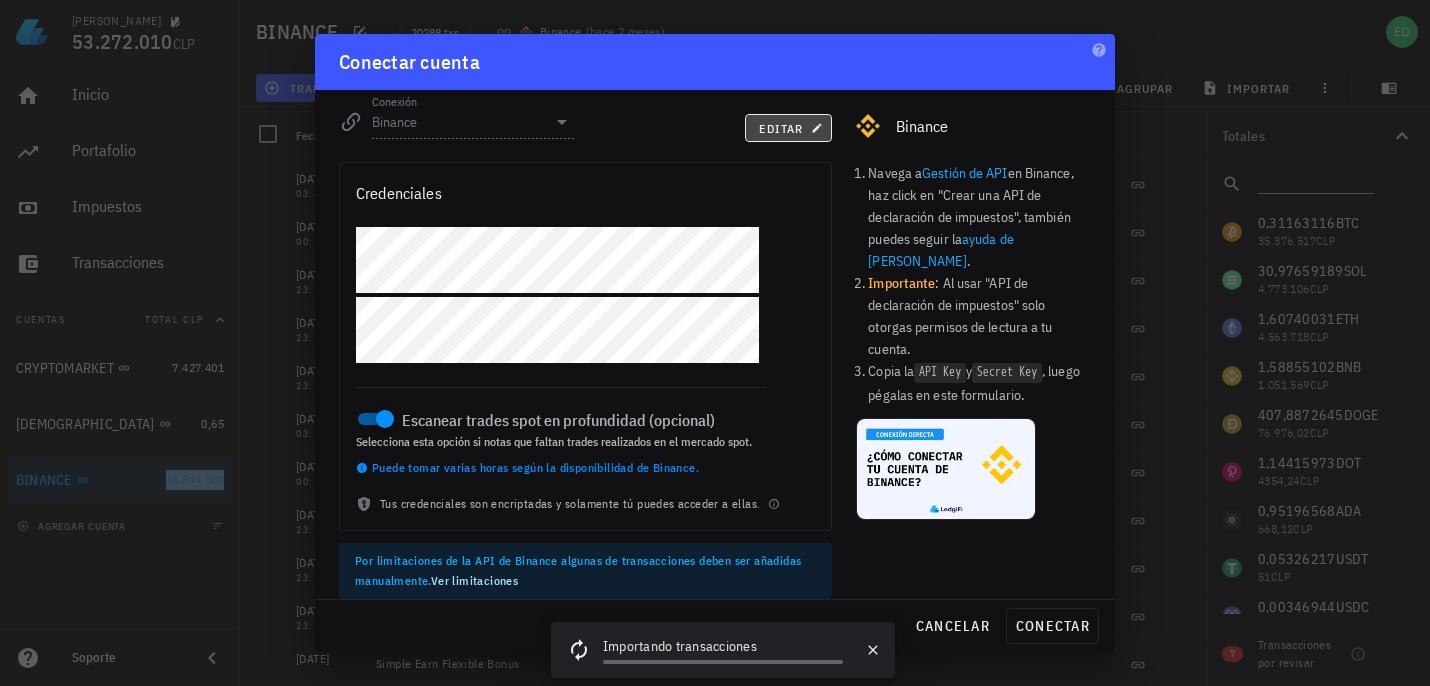 click on "editar" at bounding box center (788, 128) 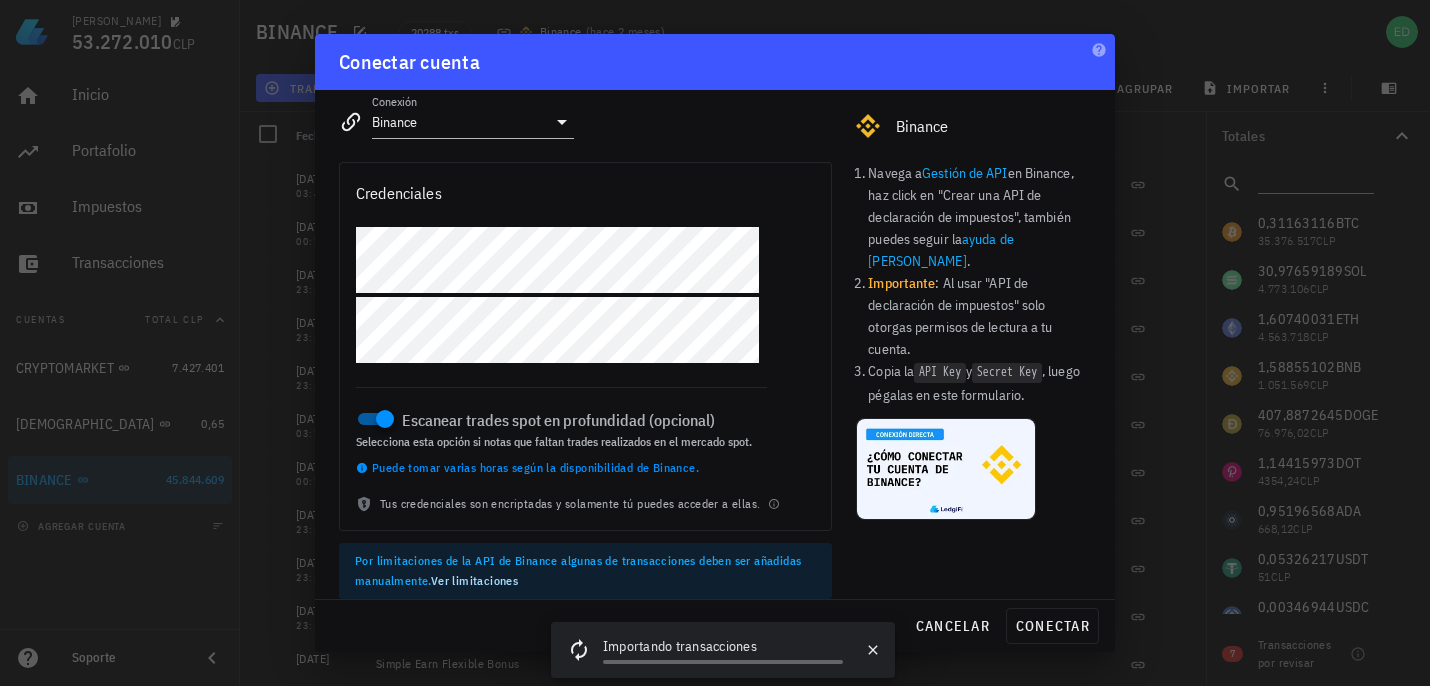 scroll, scrollTop: 24, scrollLeft: 0, axis: vertical 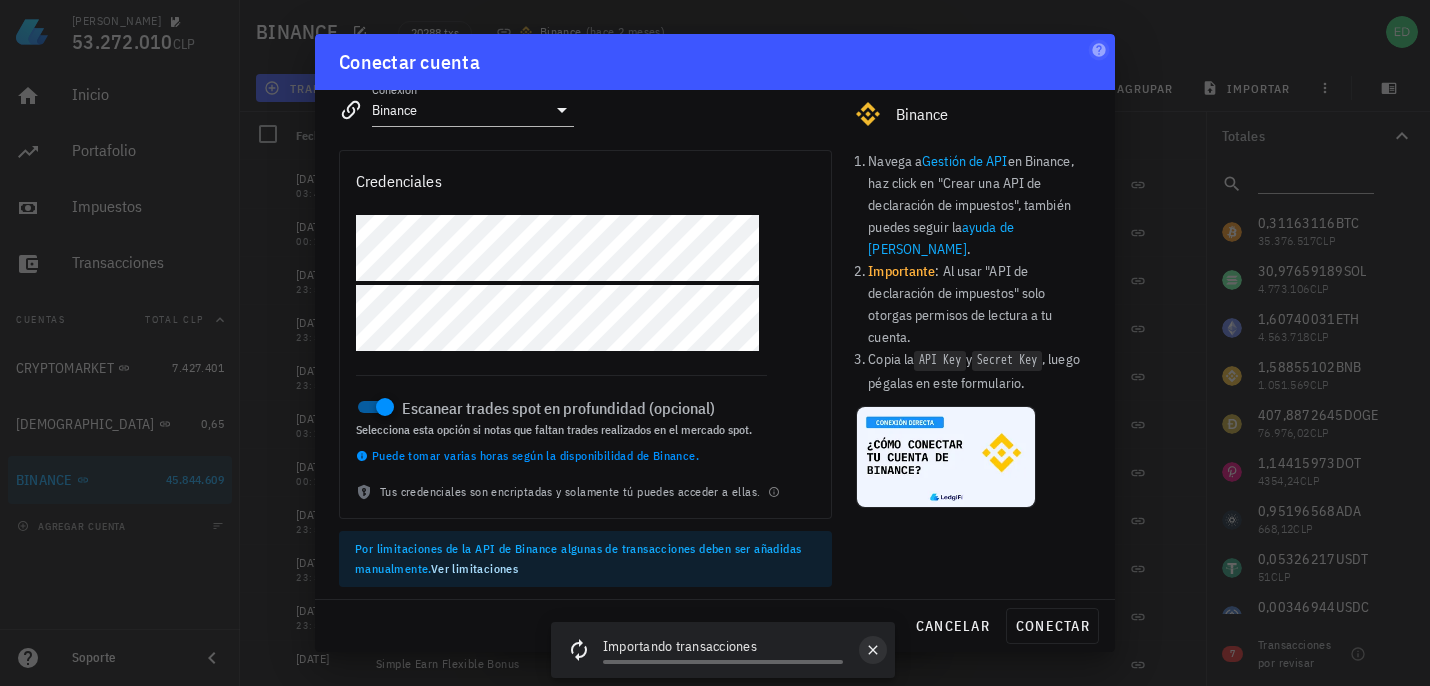 click 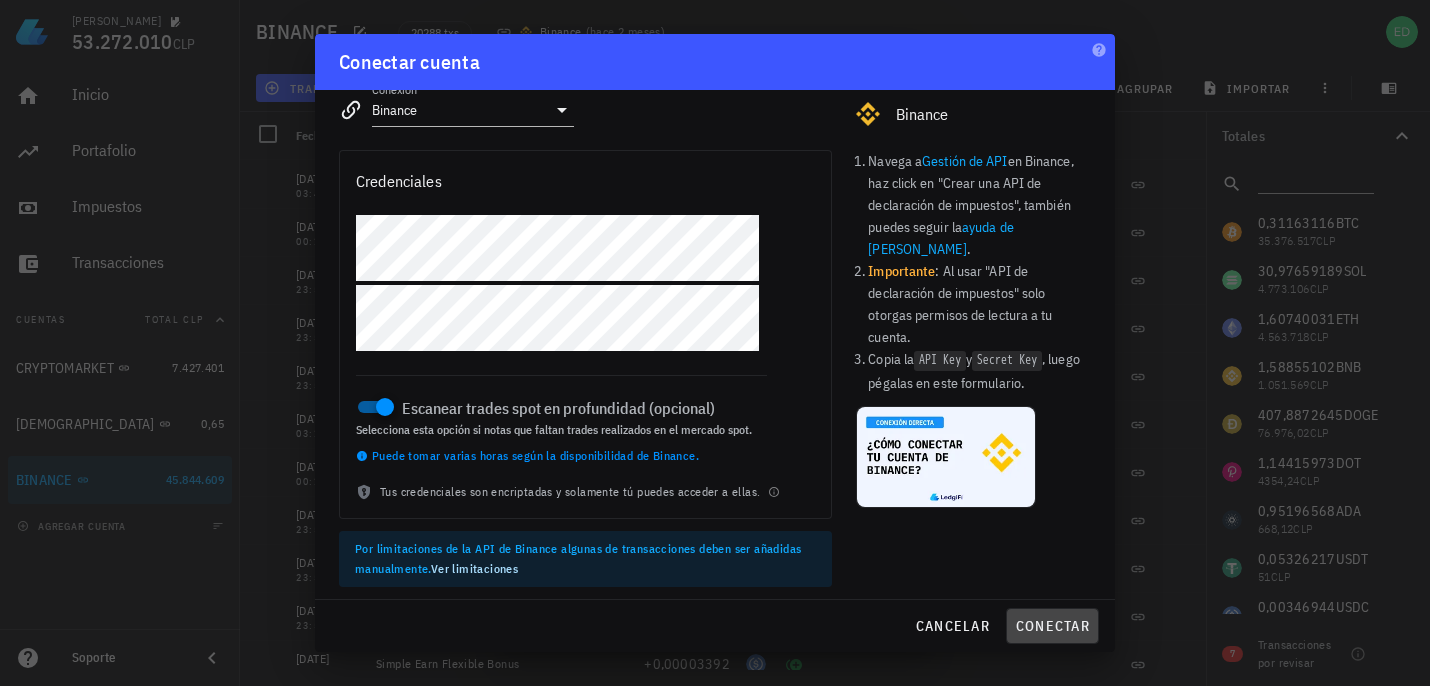 click on "conectar" at bounding box center (1052, 626) 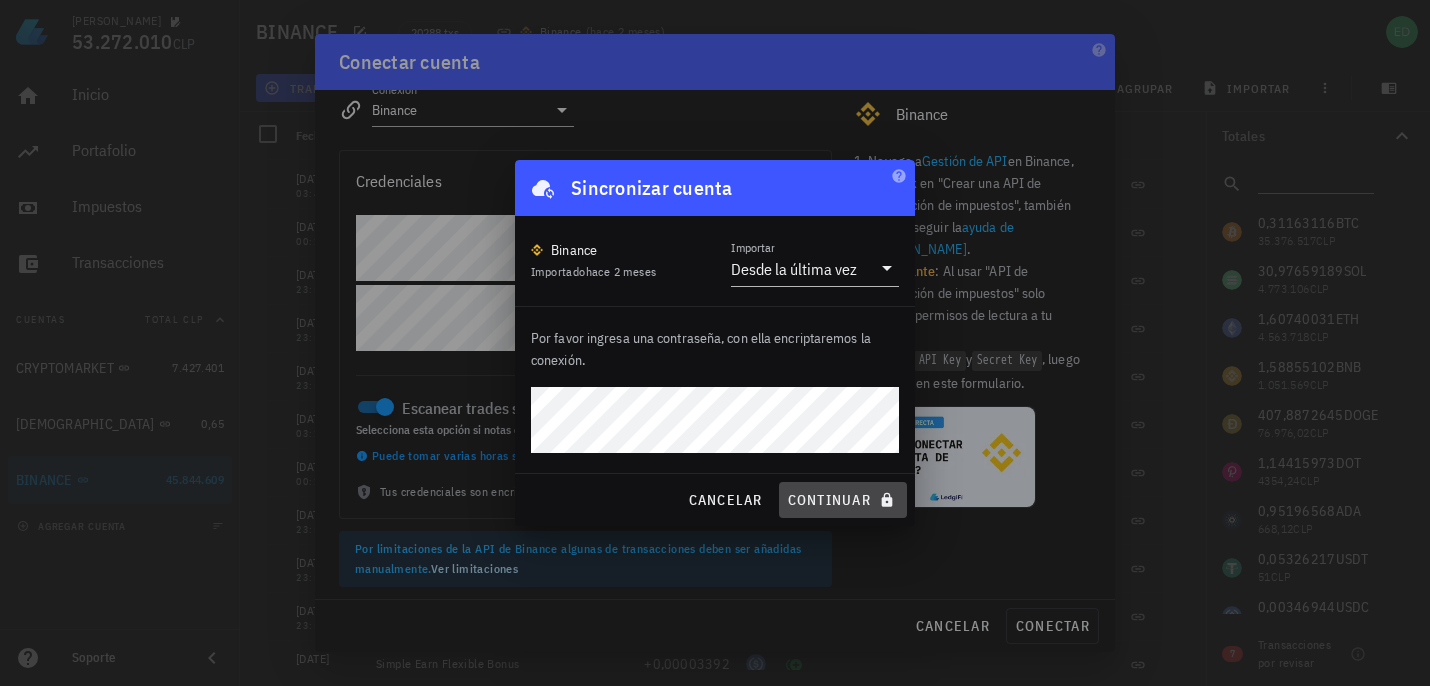 click on "continuar" at bounding box center (843, 500) 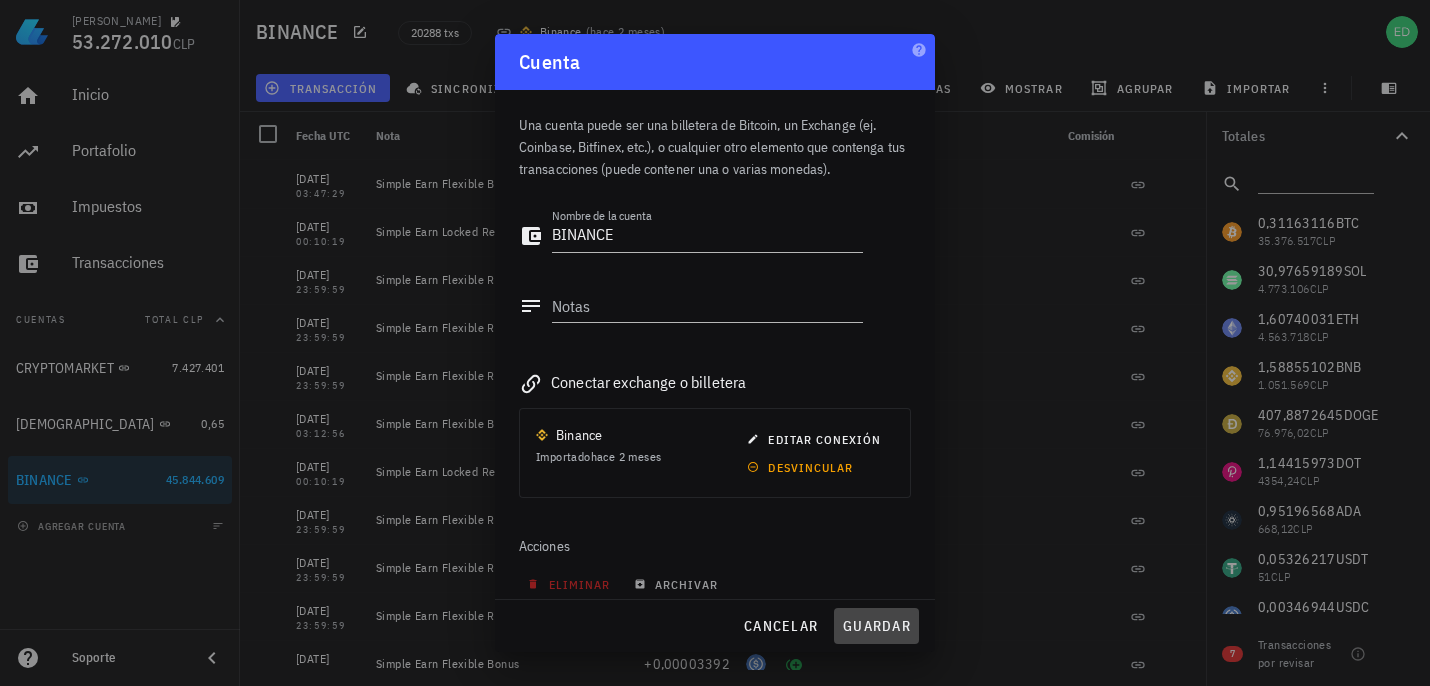 click on "guardar" at bounding box center [876, 626] 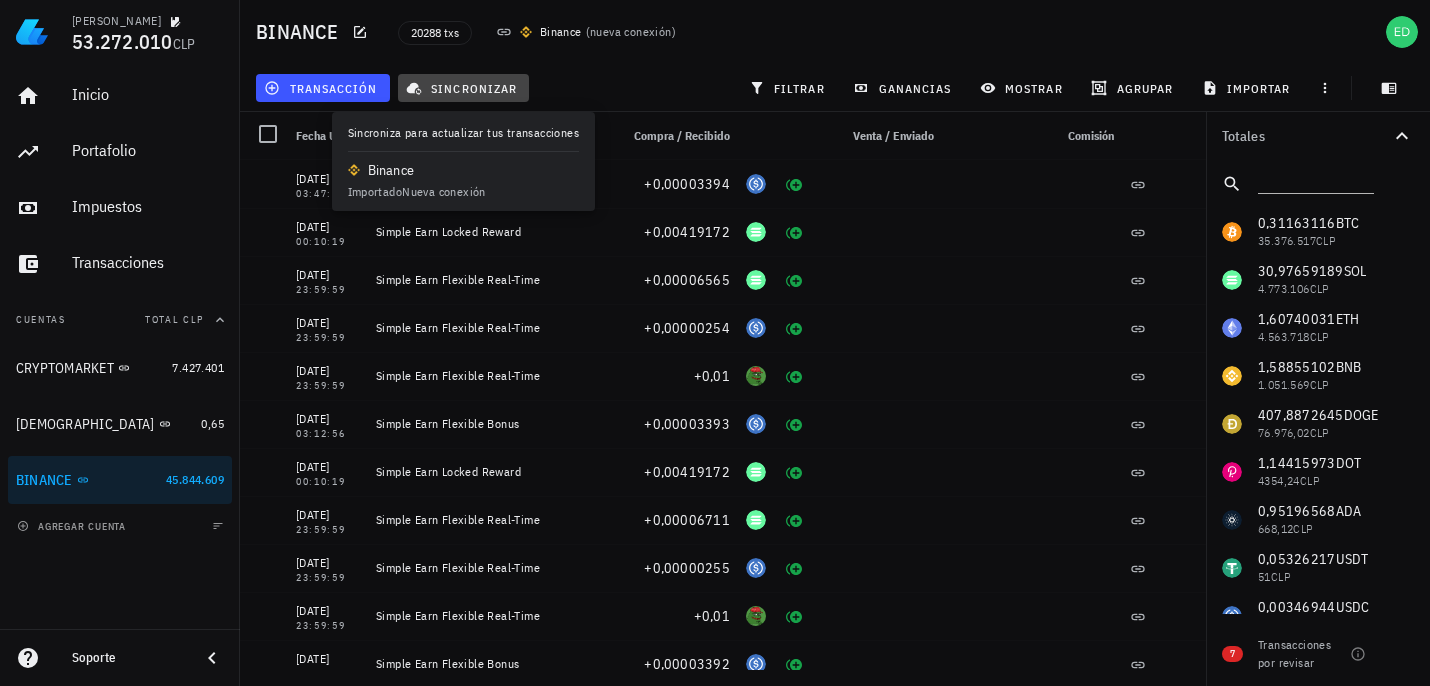 click on "sincronizar" at bounding box center [463, 88] 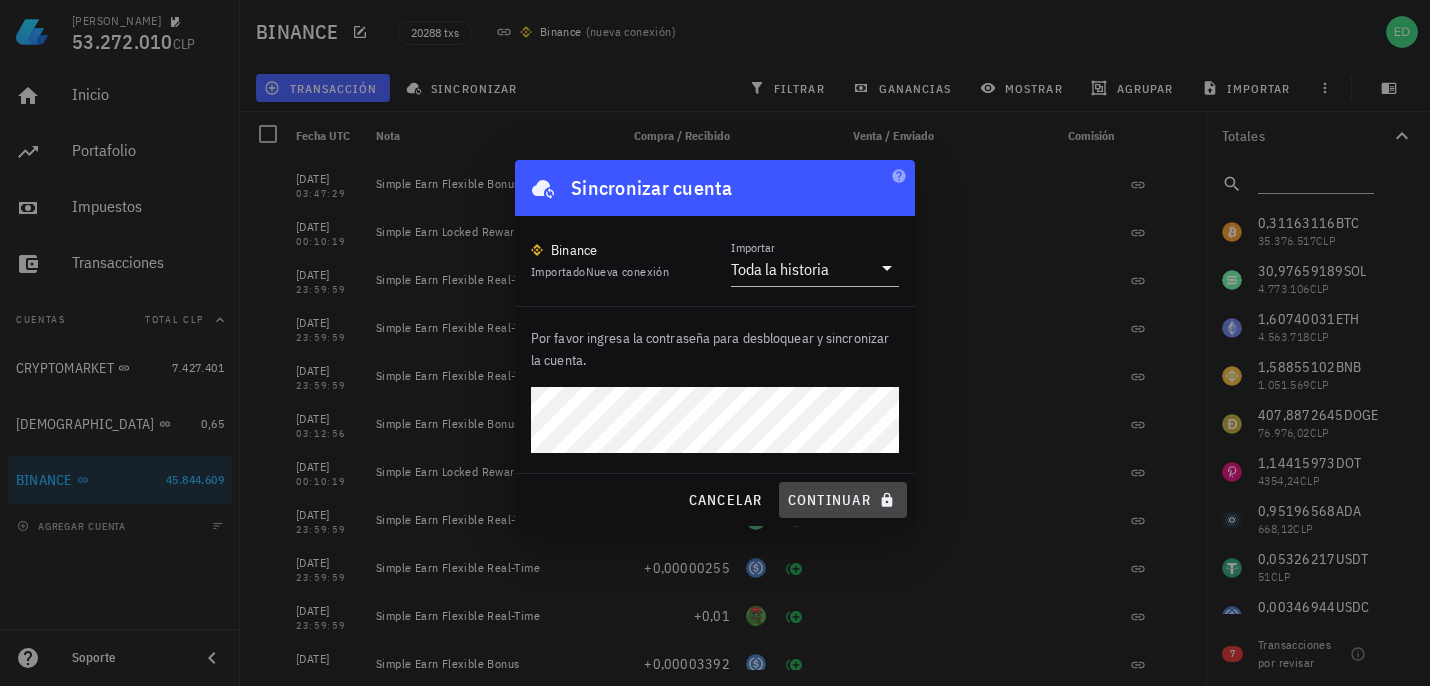 click on "continuar" at bounding box center (843, 500) 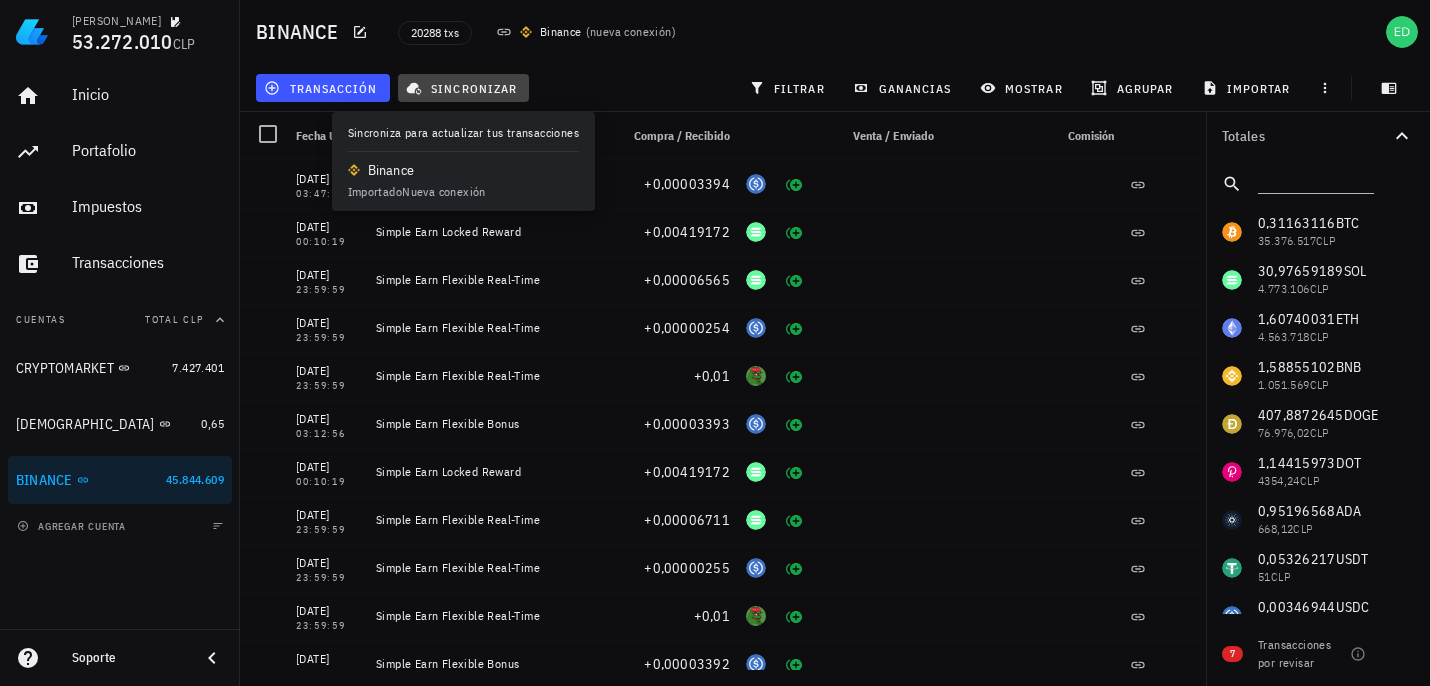 click on "sincronizar" at bounding box center (463, 88) 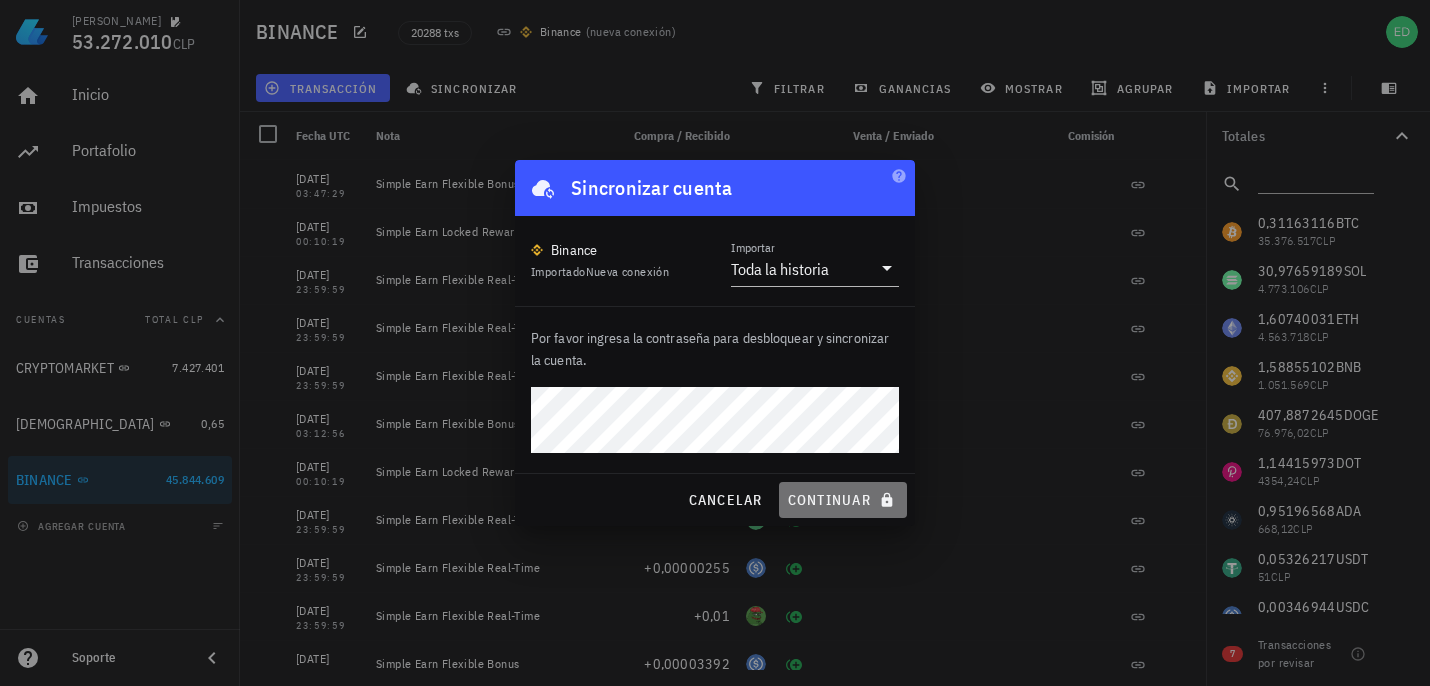 click on "continuar" at bounding box center [843, 500] 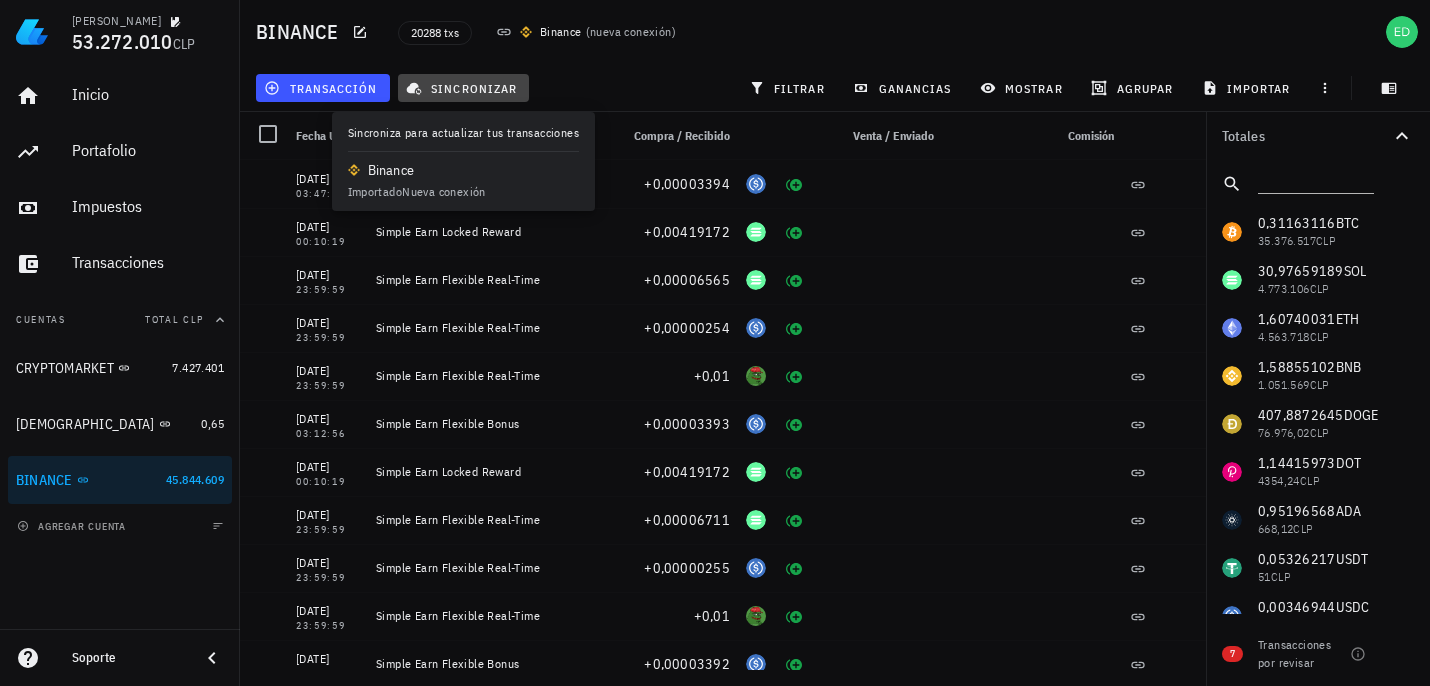 click on "sincronizar" at bounding box center (463, 88) 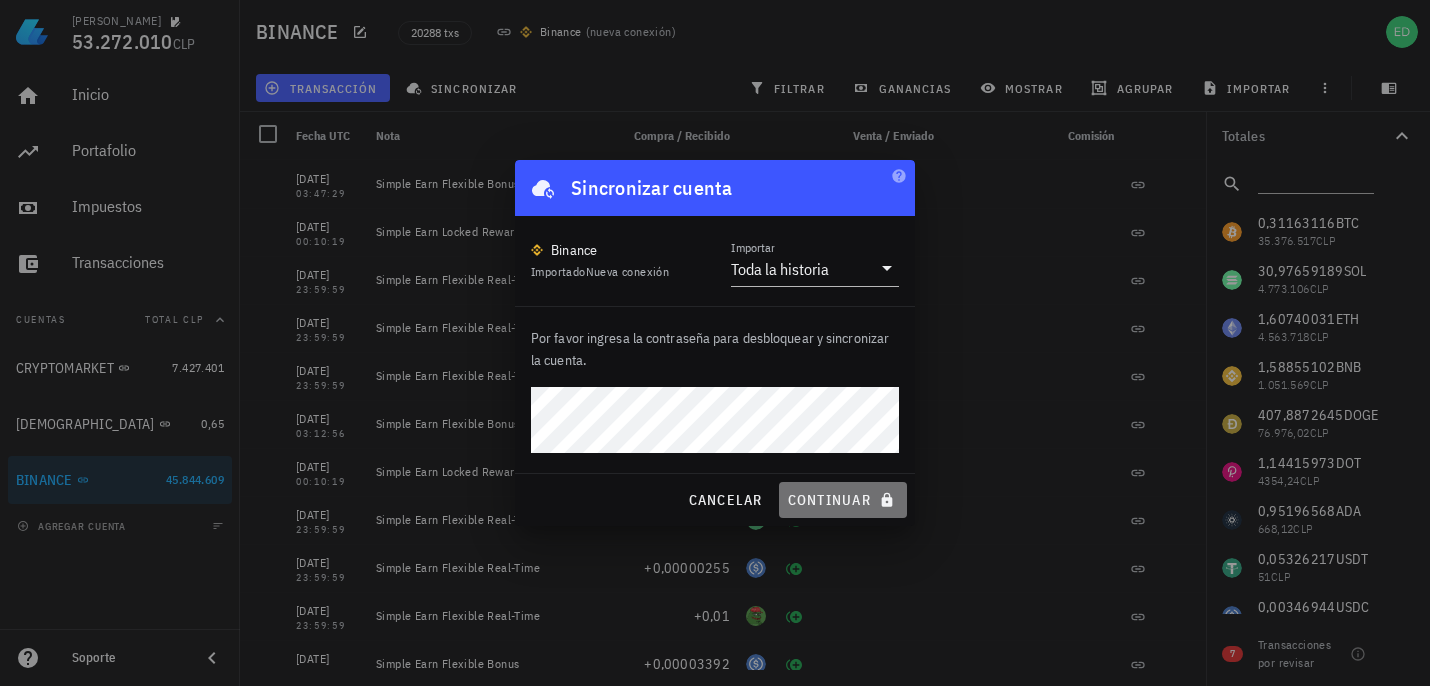 click on "continuar" at bounding box center [843, 500] 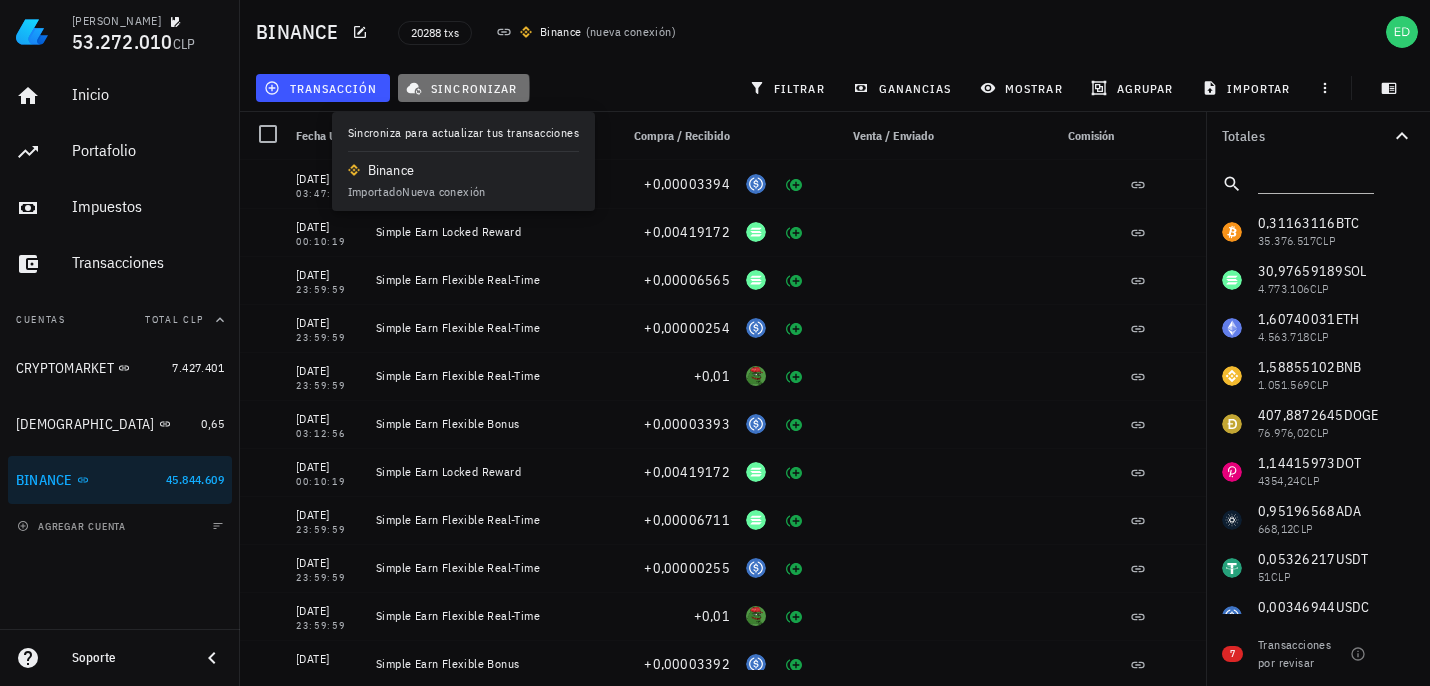 click on "sincronizar" at bounding box center (463, 88) 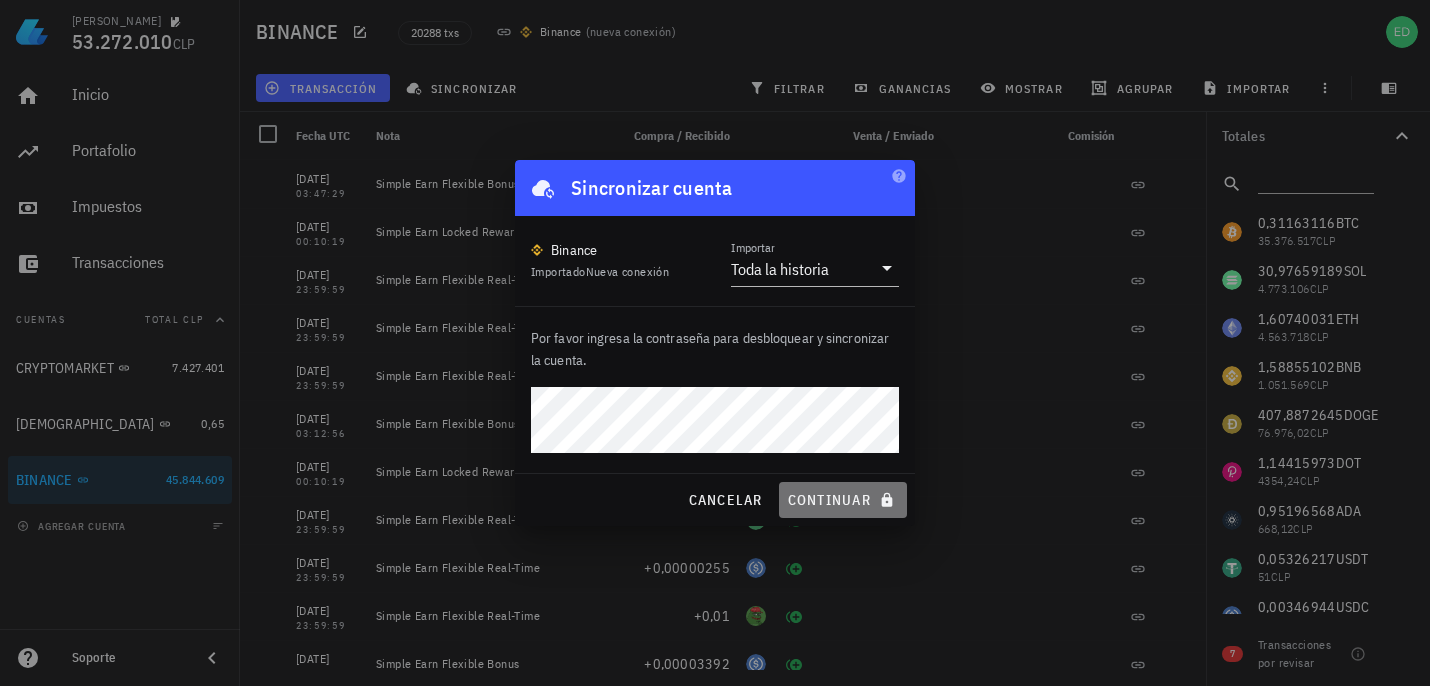 click on "continuar" at bounding box center [843, 500] 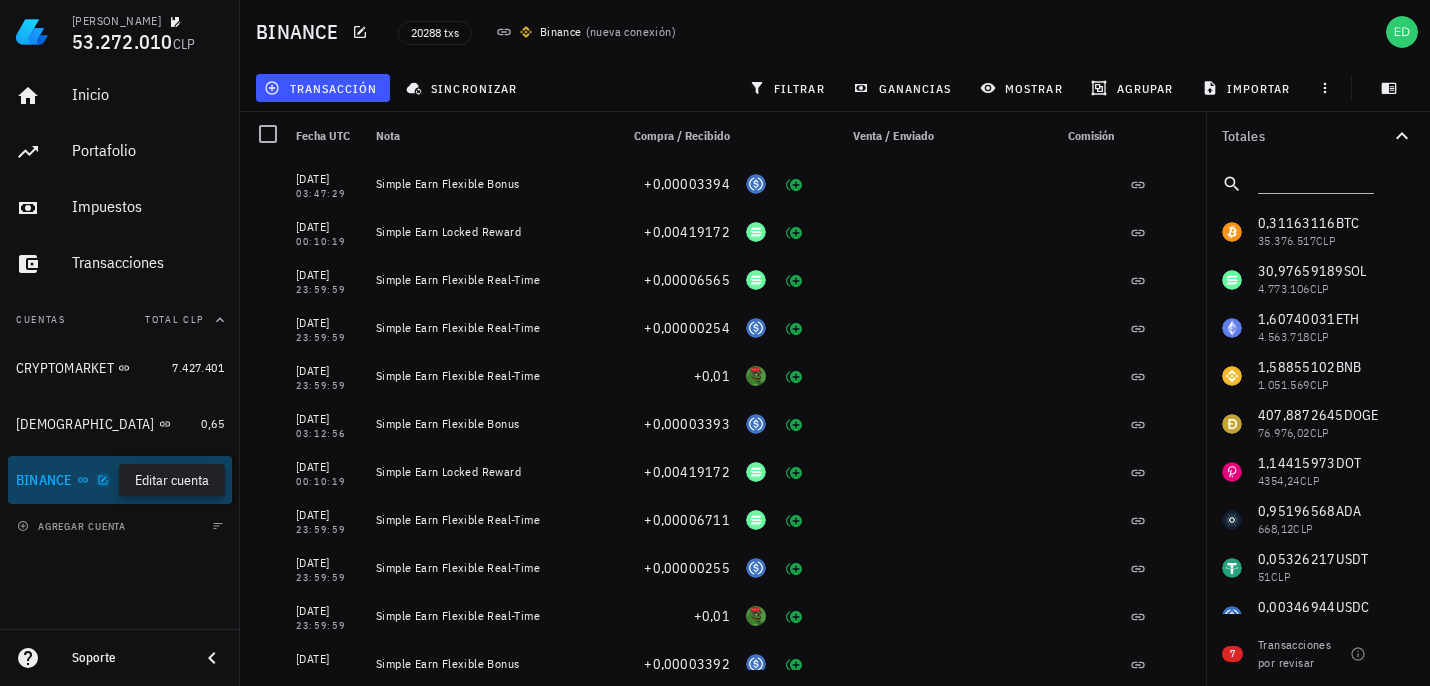 click 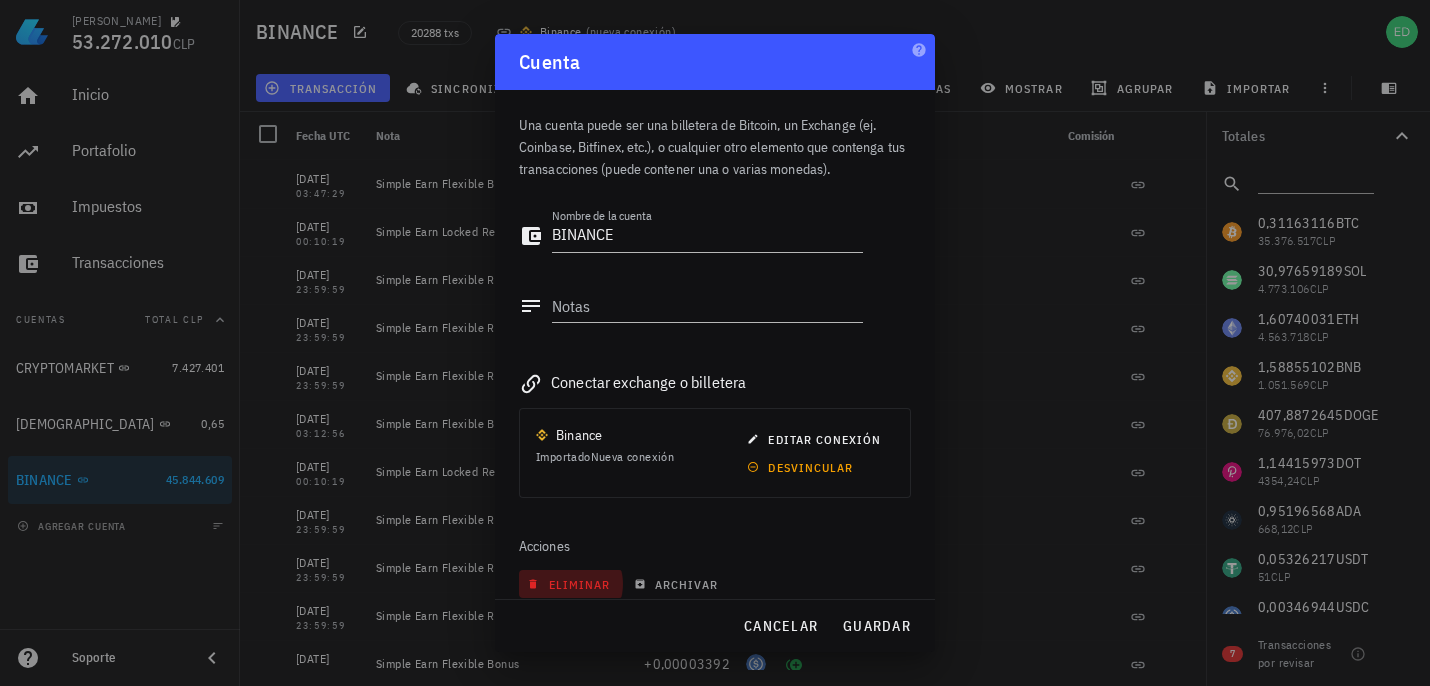 click on "eliminar" at bounding box center [570, 584] 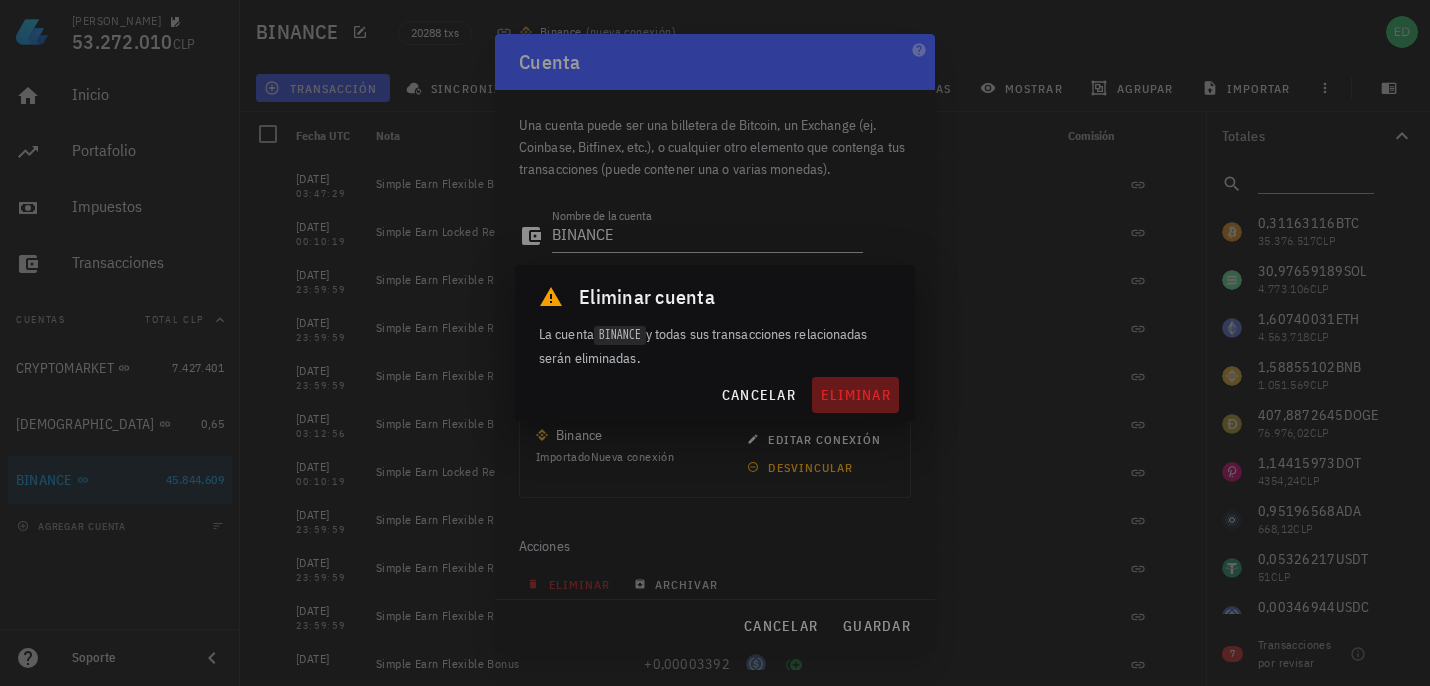 click on "eliminar" at bounding box center (855, 395) 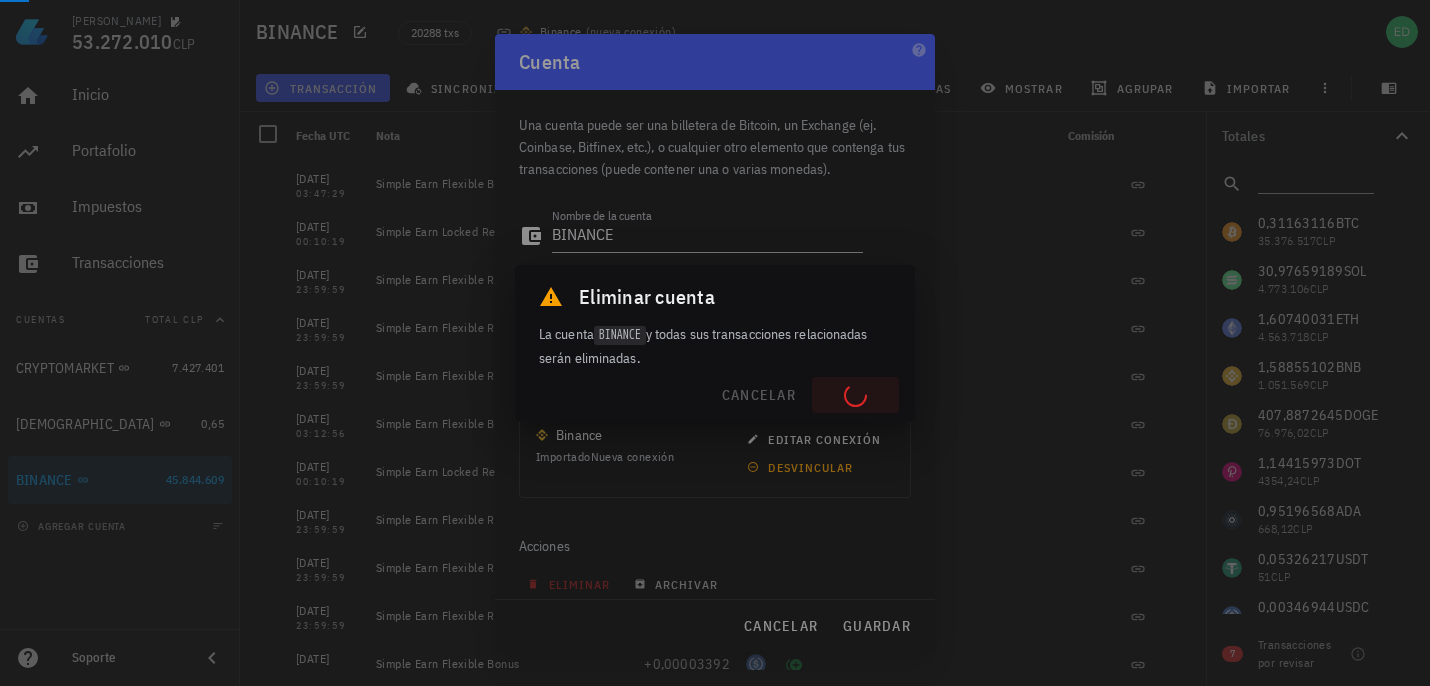 type 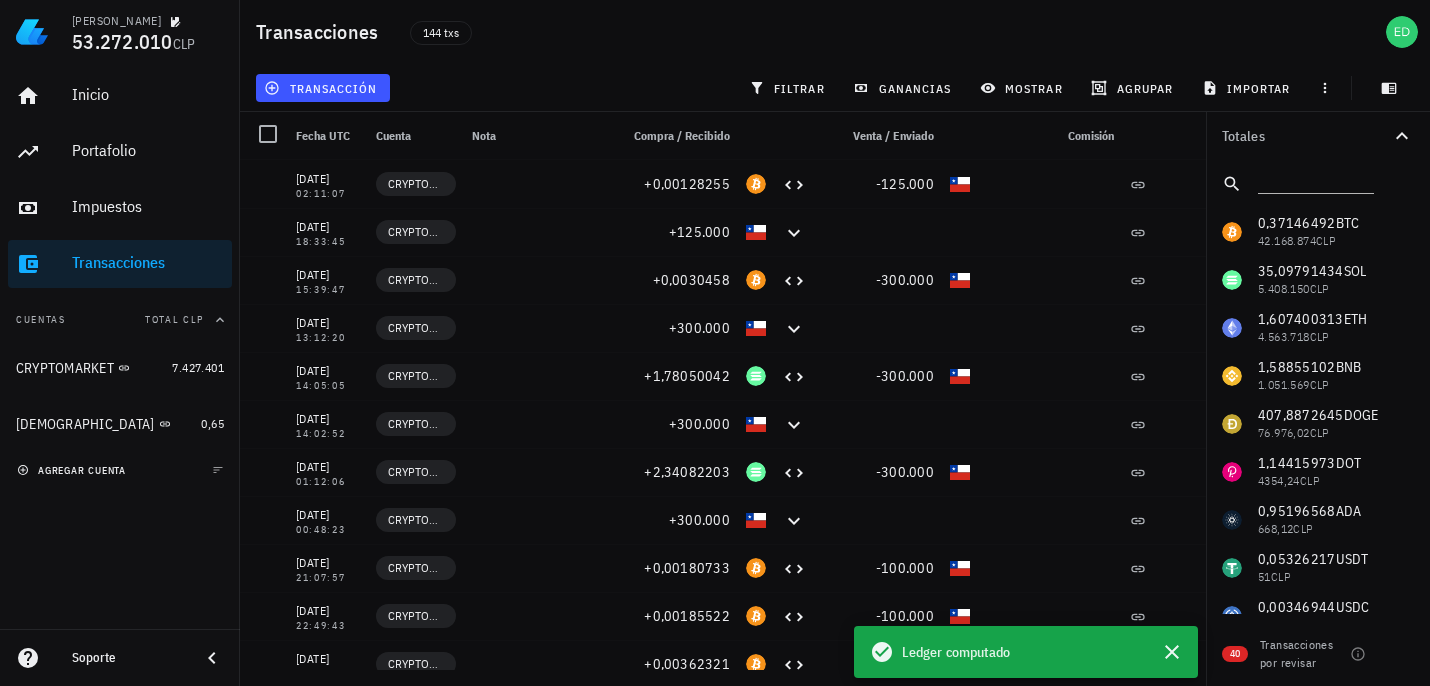 click on "agregar cuenta" at bounding box center [73, 470] 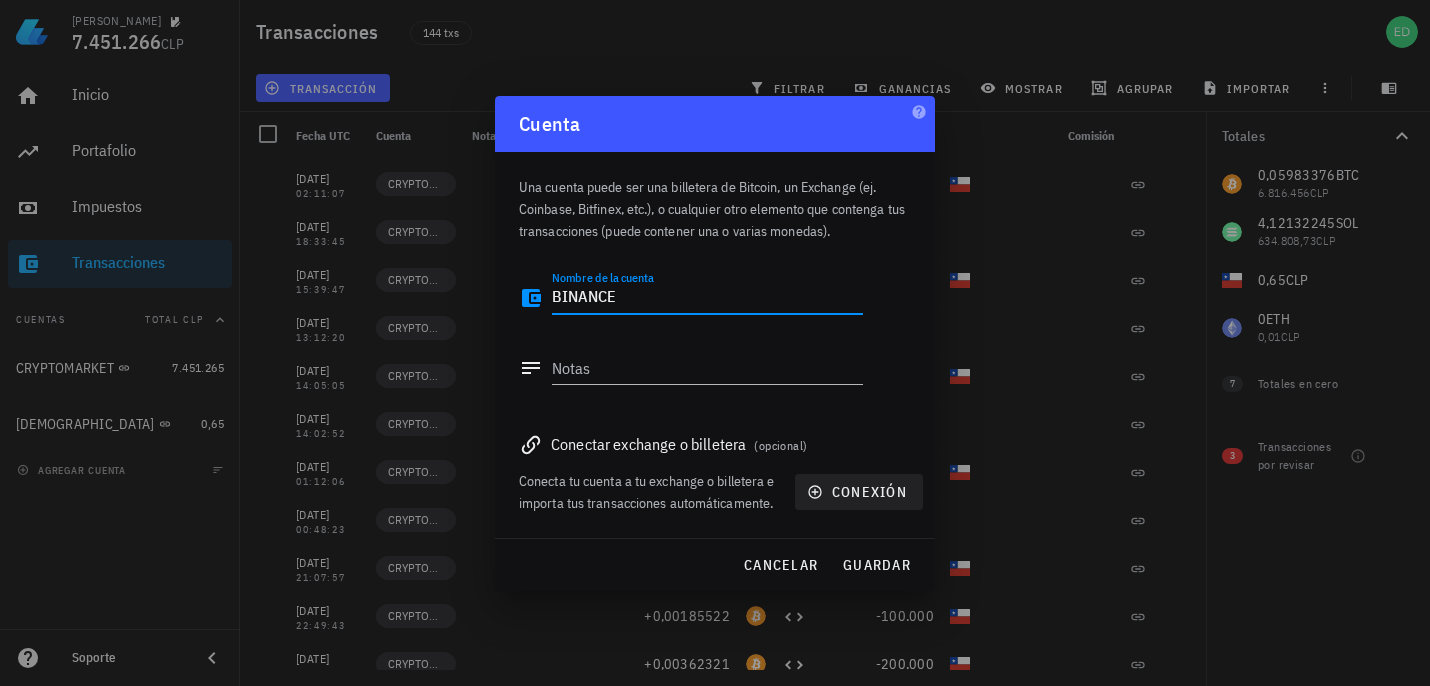 type on "BINANCE" 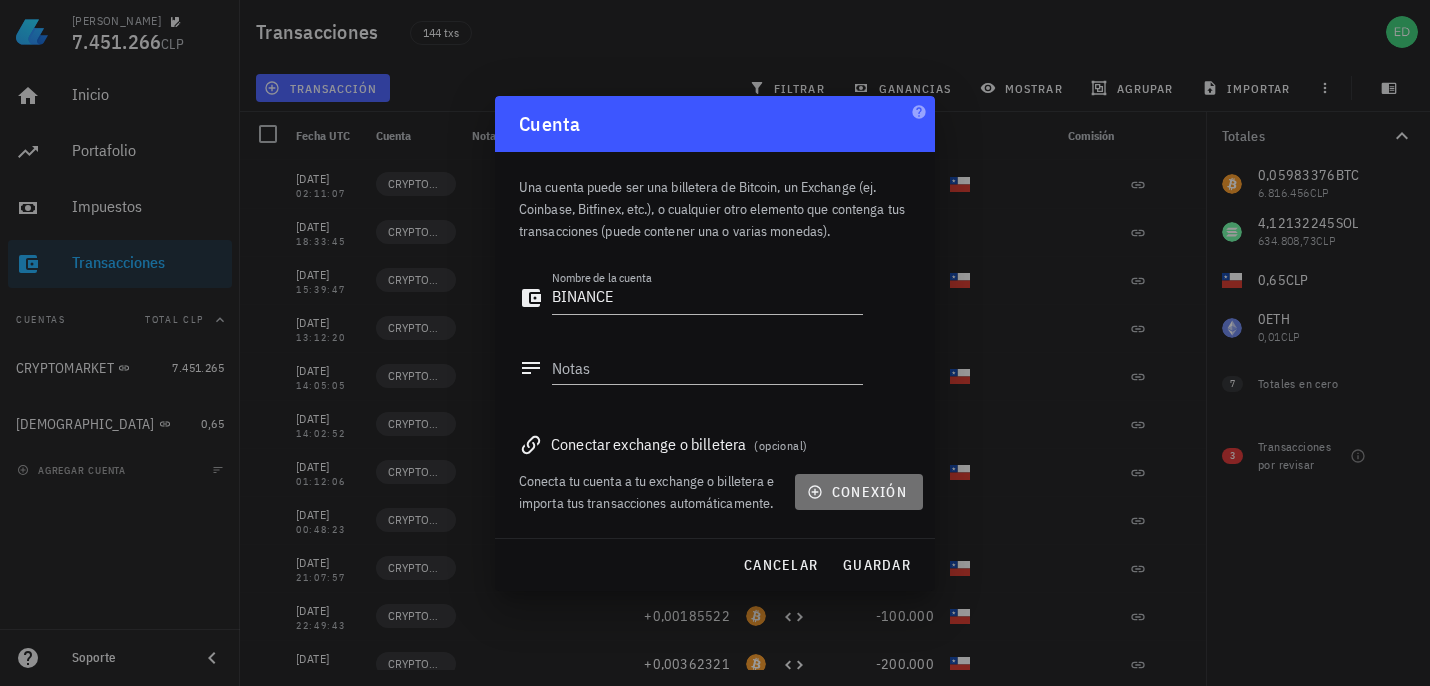 click on "conexión" at bounding box center [859, 492] 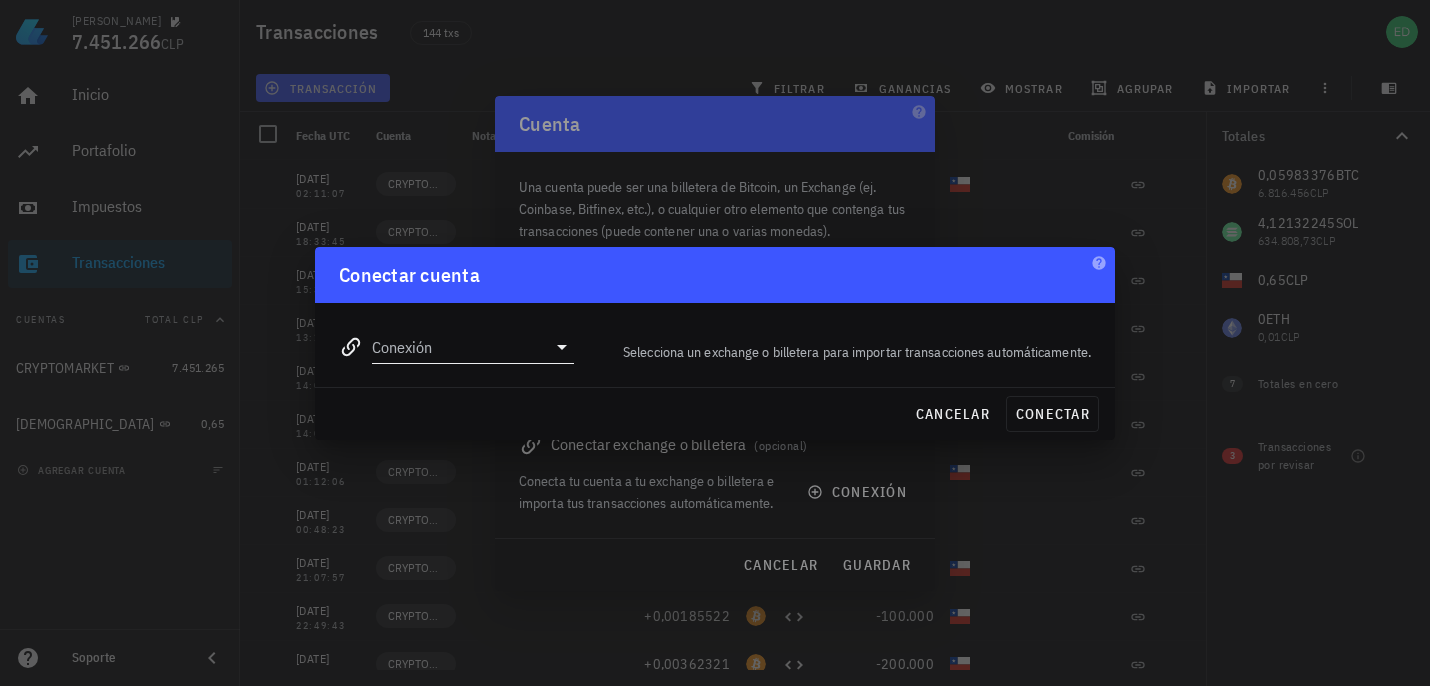 click on "Conexión" at bounding box center [459, 347] 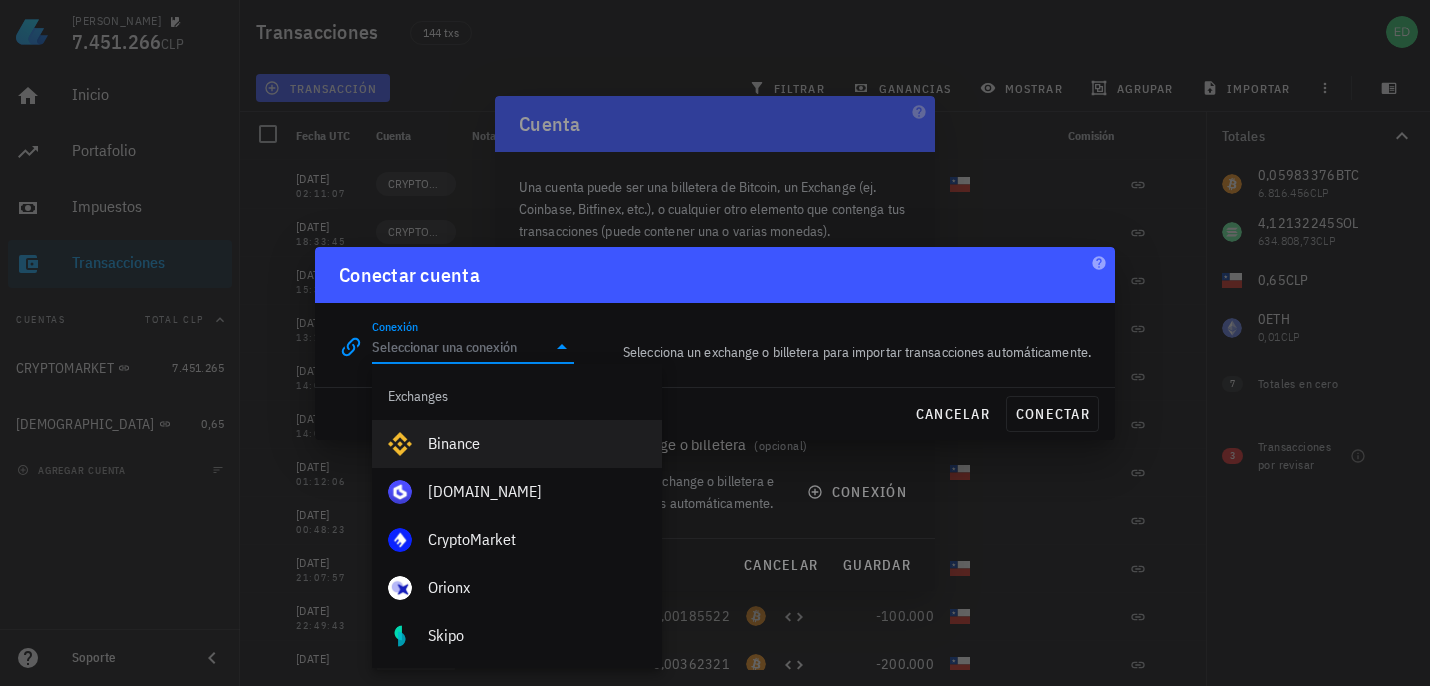 click on "Binance" at bounding box center [537, 443] 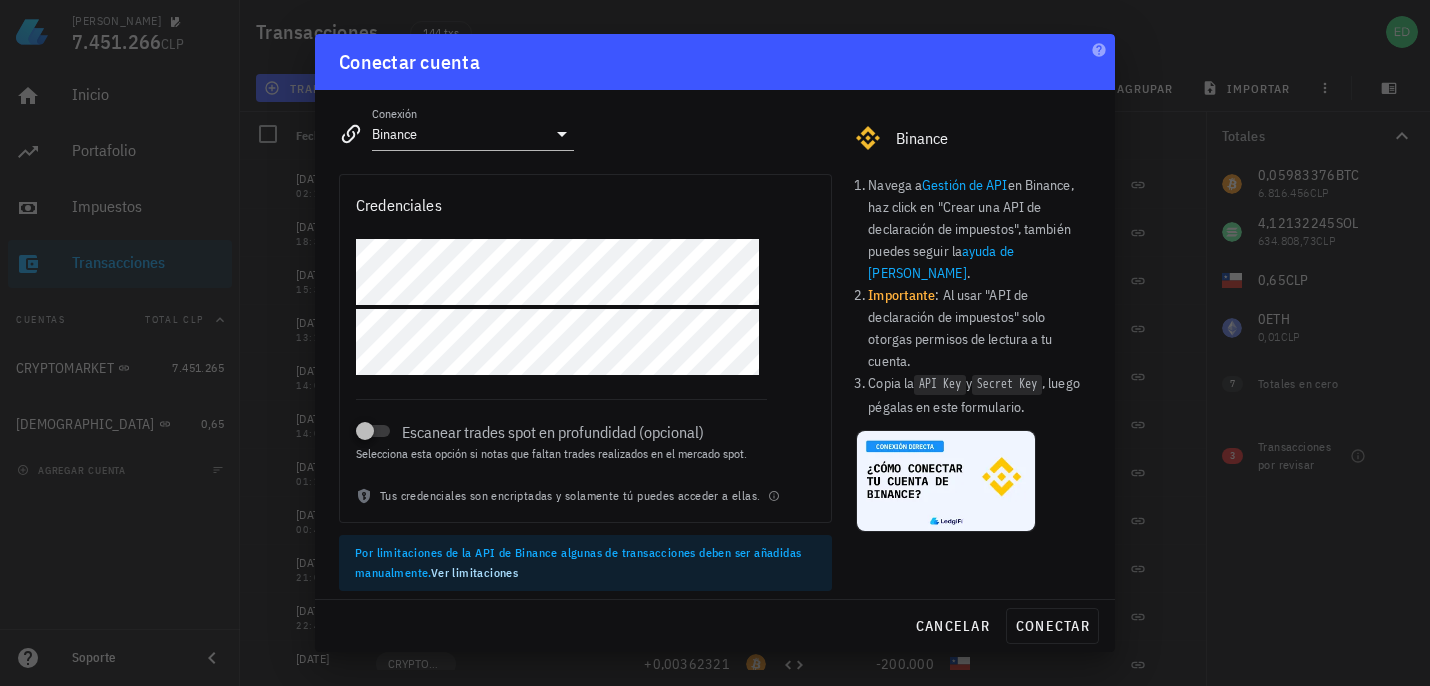 scroll, scrollTop: 4, scrollLeft: 0, axis: vertical 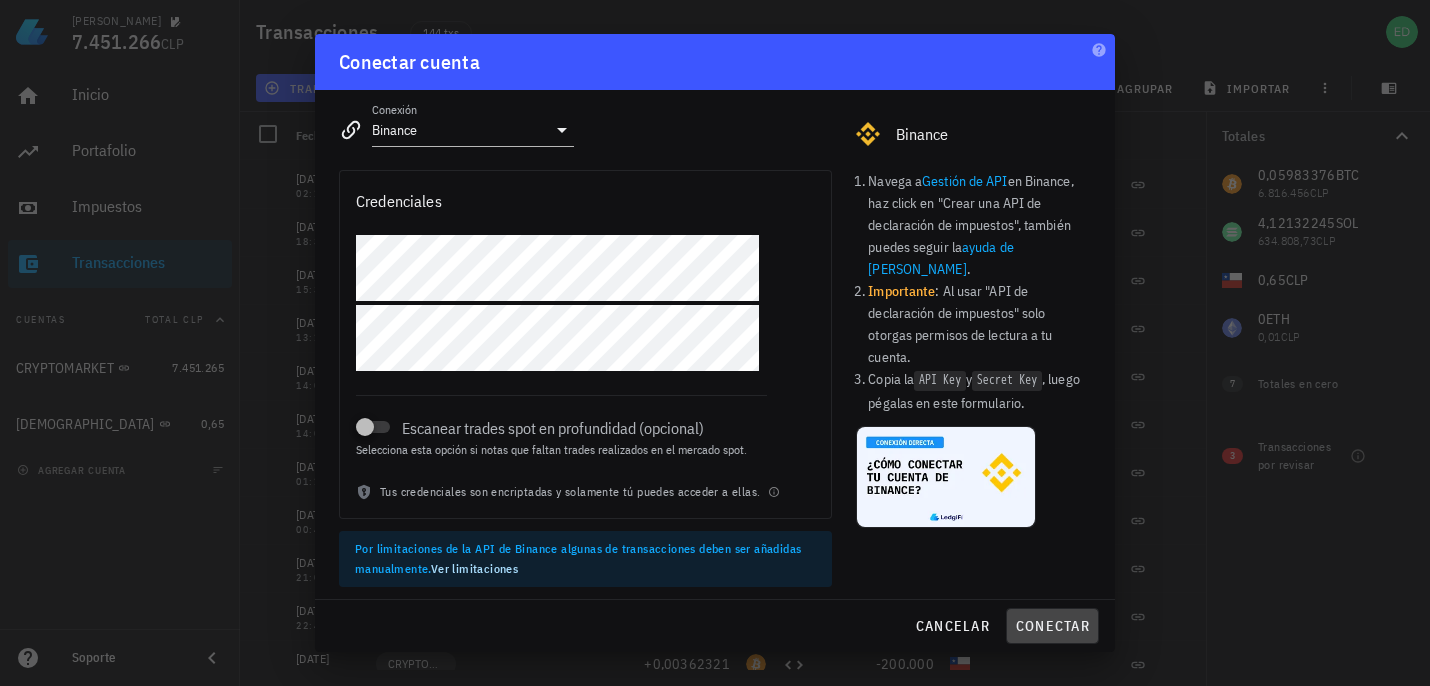 click on "conectar" at bounding box center [1052, 626] 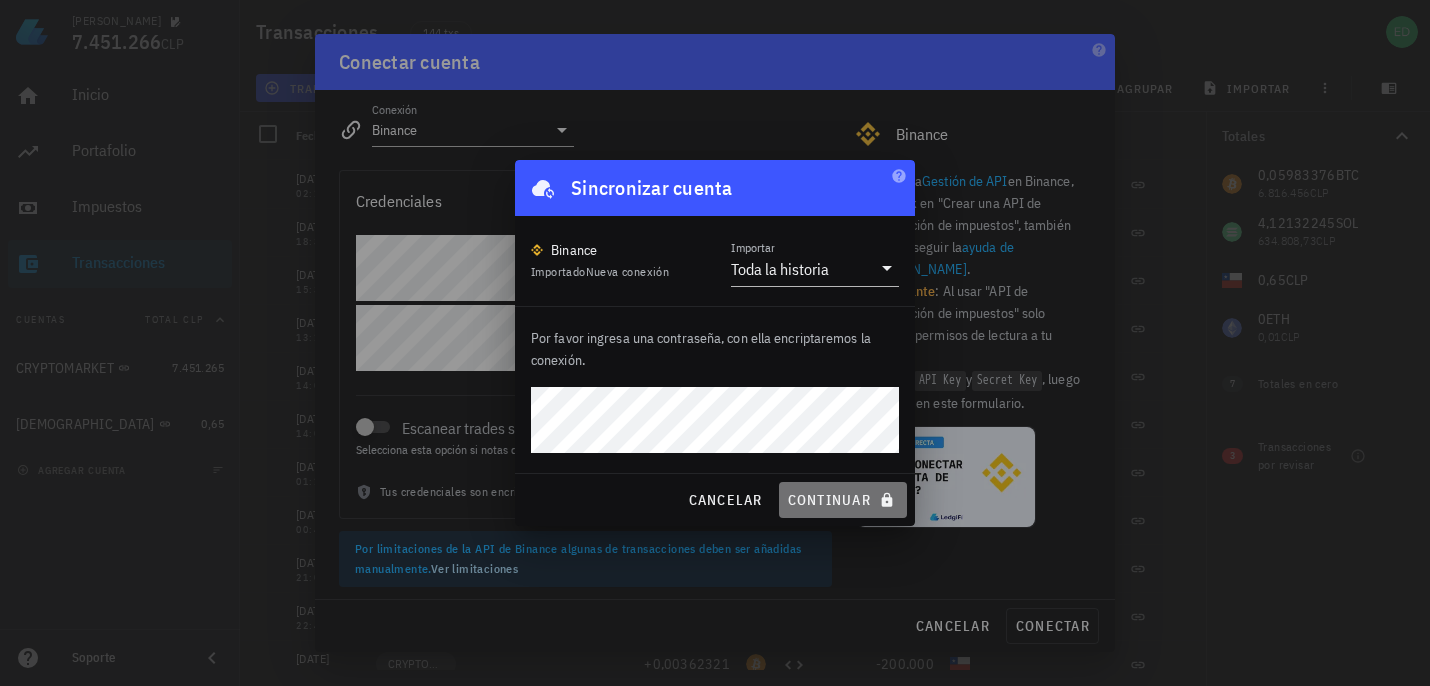 click on "continuar" at bounding box center (843, 500) 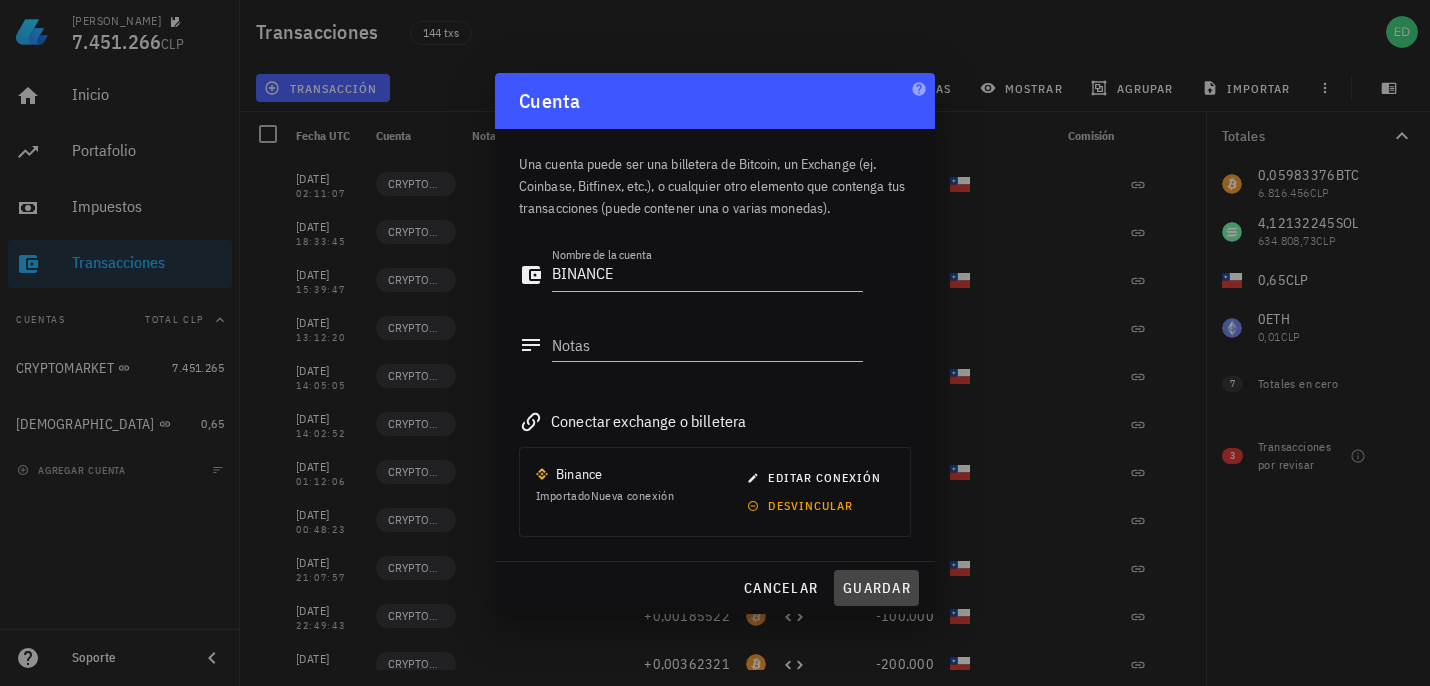 click on "guardar" at bounding box center [876, 588] 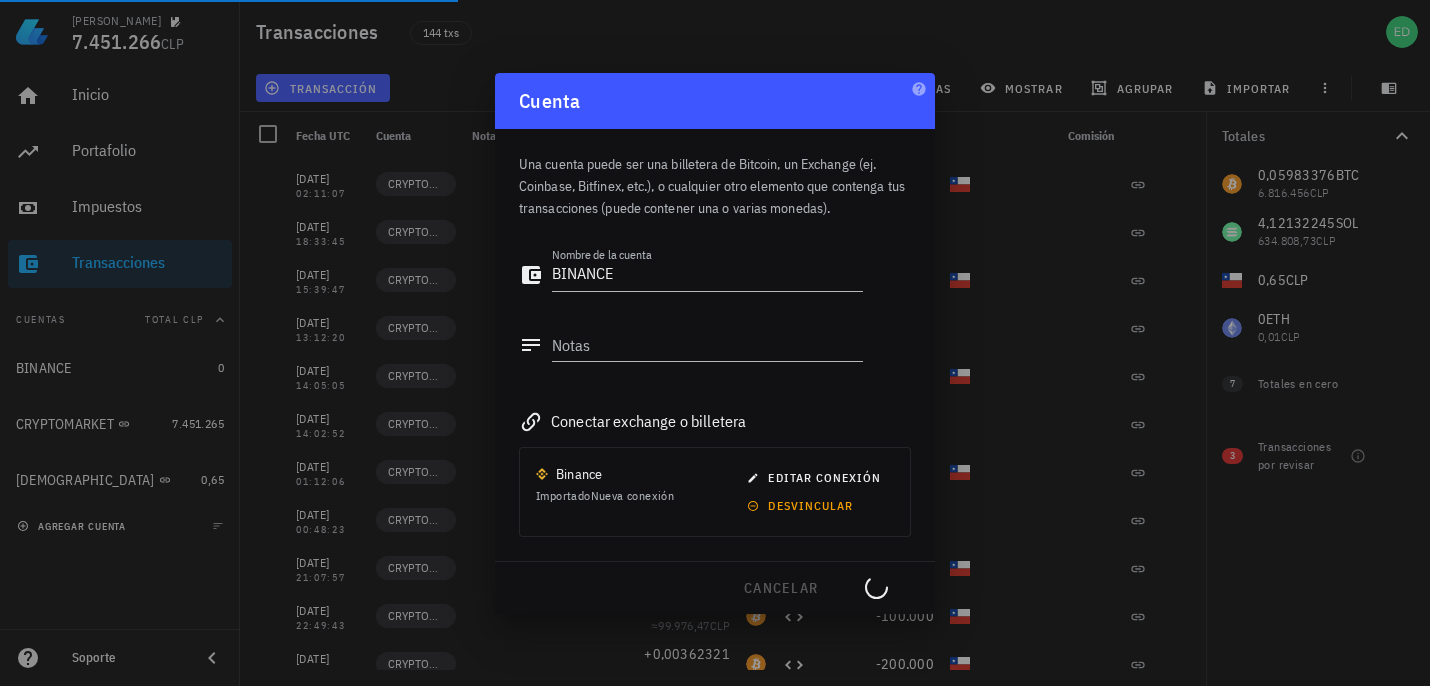 type 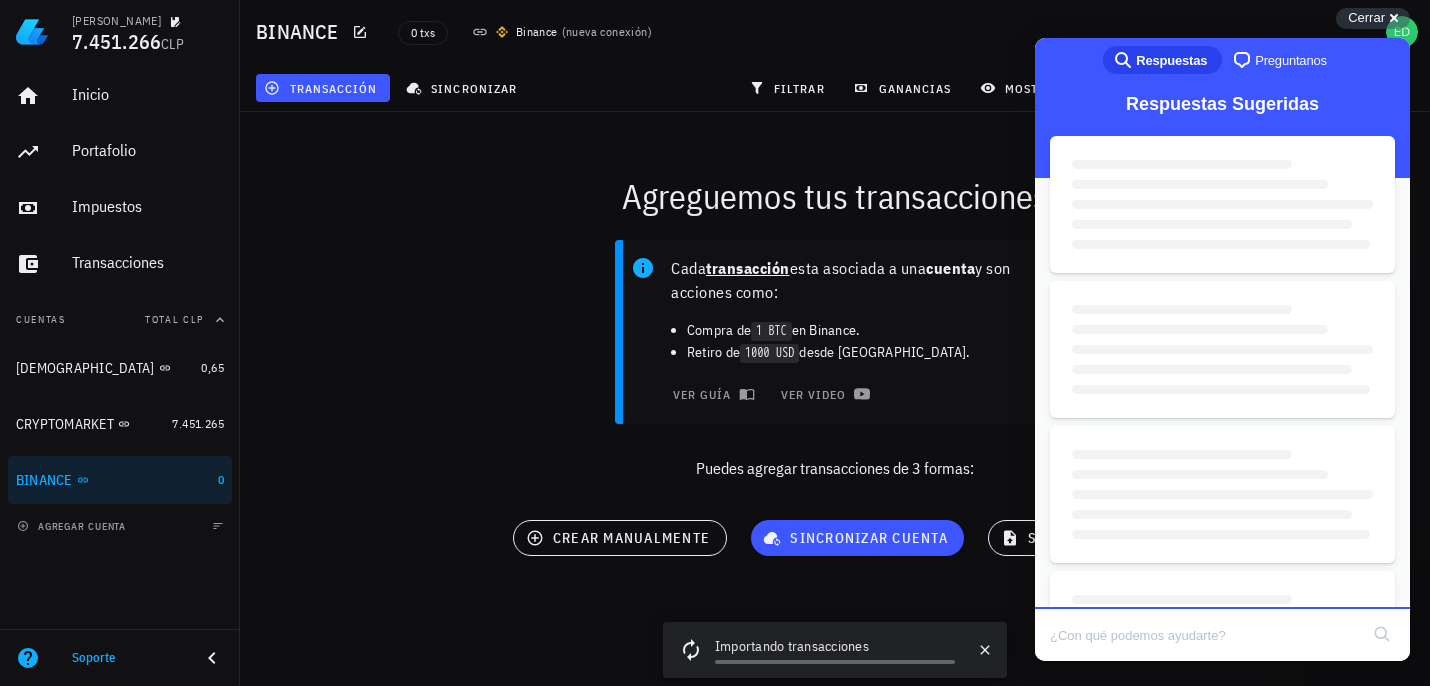 scroll, scrollTop: 0, scrollLeft: 0, axis: both 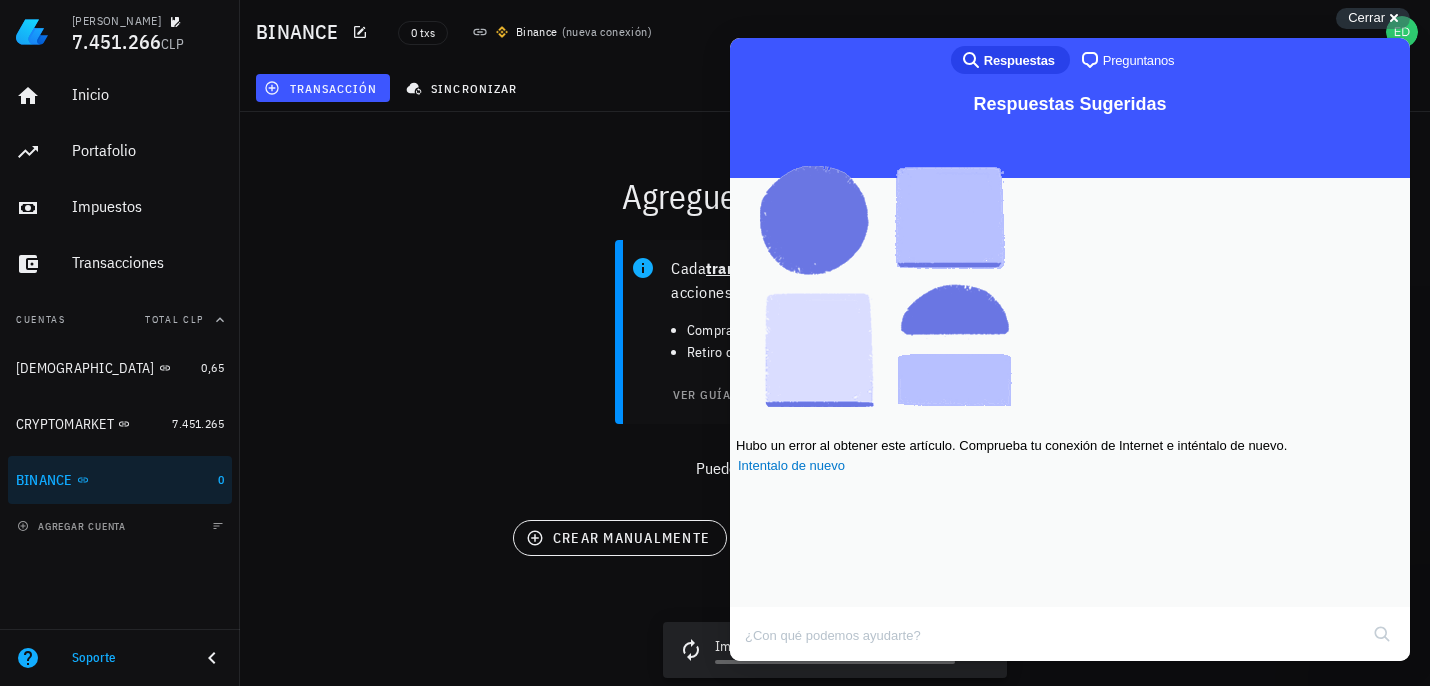 click on "Close" at bounding box center (749, 675) 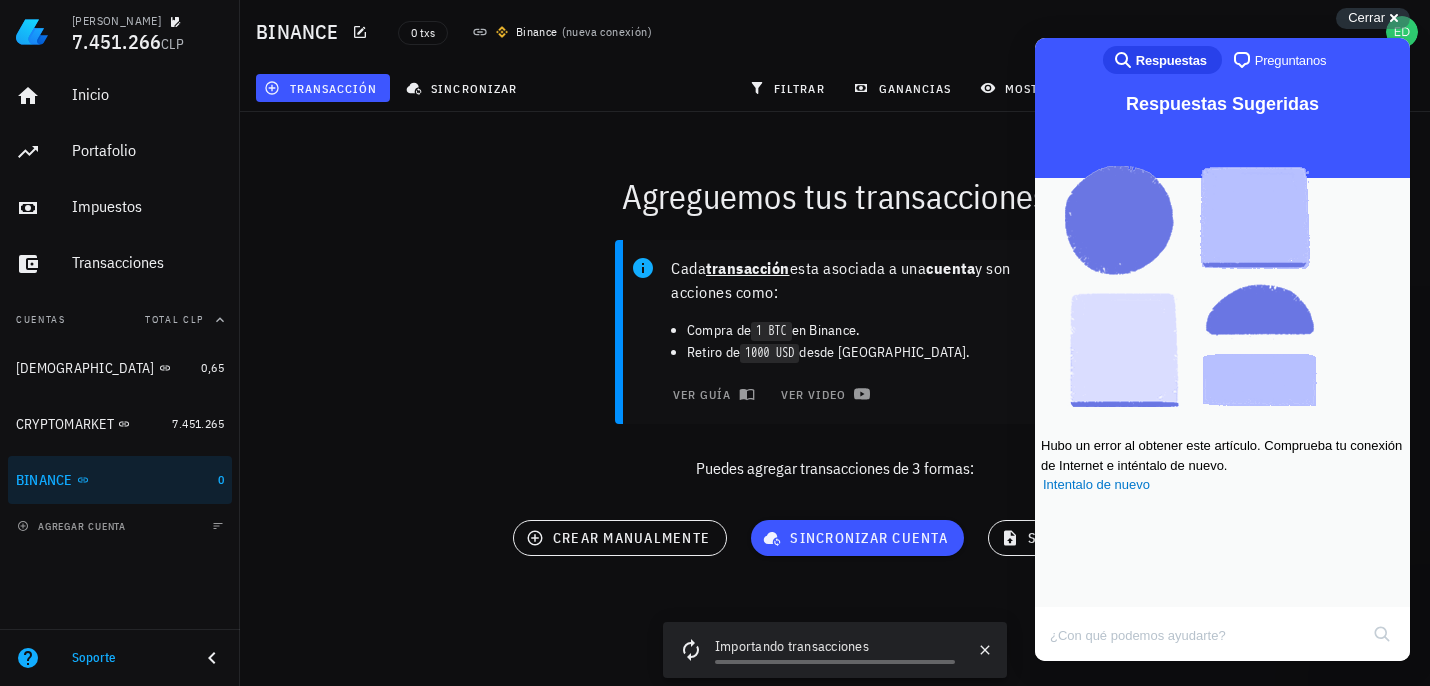 click on "Agreguemos tus transacciones
Cada  transacción  esta asociada a una  cuenta  y son acciones como:
Compra de  1 BTC  en Binance.   Retiro de  1000 USD  desde [GEOGRAPHIC_DATA].
ver guía
ver video
Puedes agregar transacciones de 3 formas:
sincronizar cuenta
crear manualmente
subir archivo" at bounding box center [835, 372] 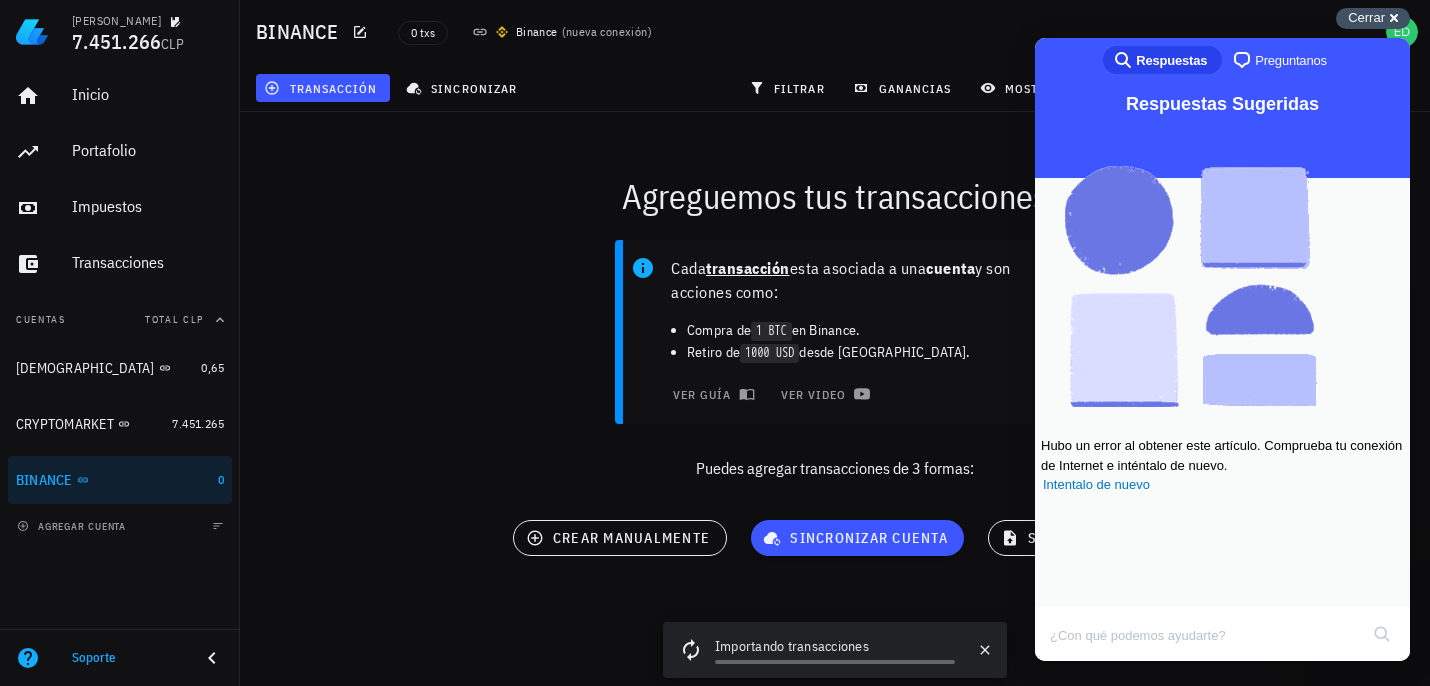 click on "Cerrar" at bounding box center [1366, 17] 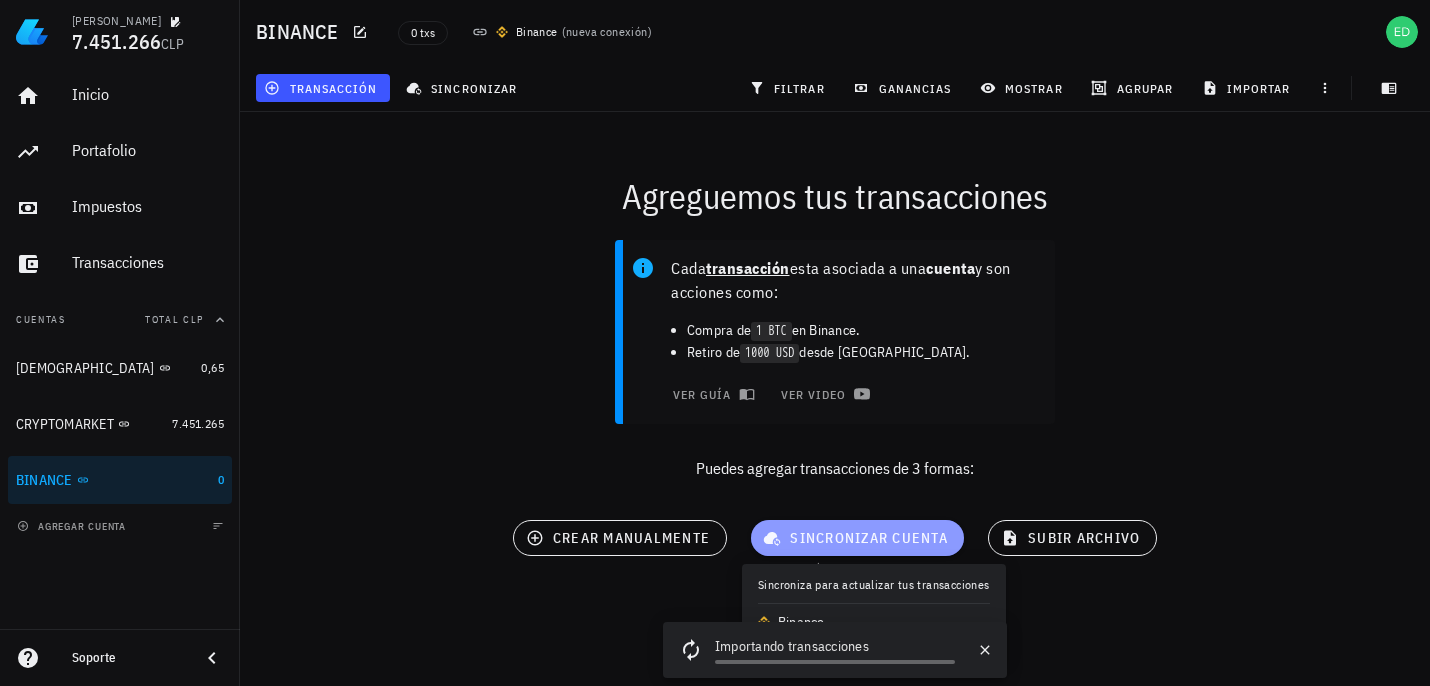 click on "sincronizar cuenta" at bounding box center [857, 538] 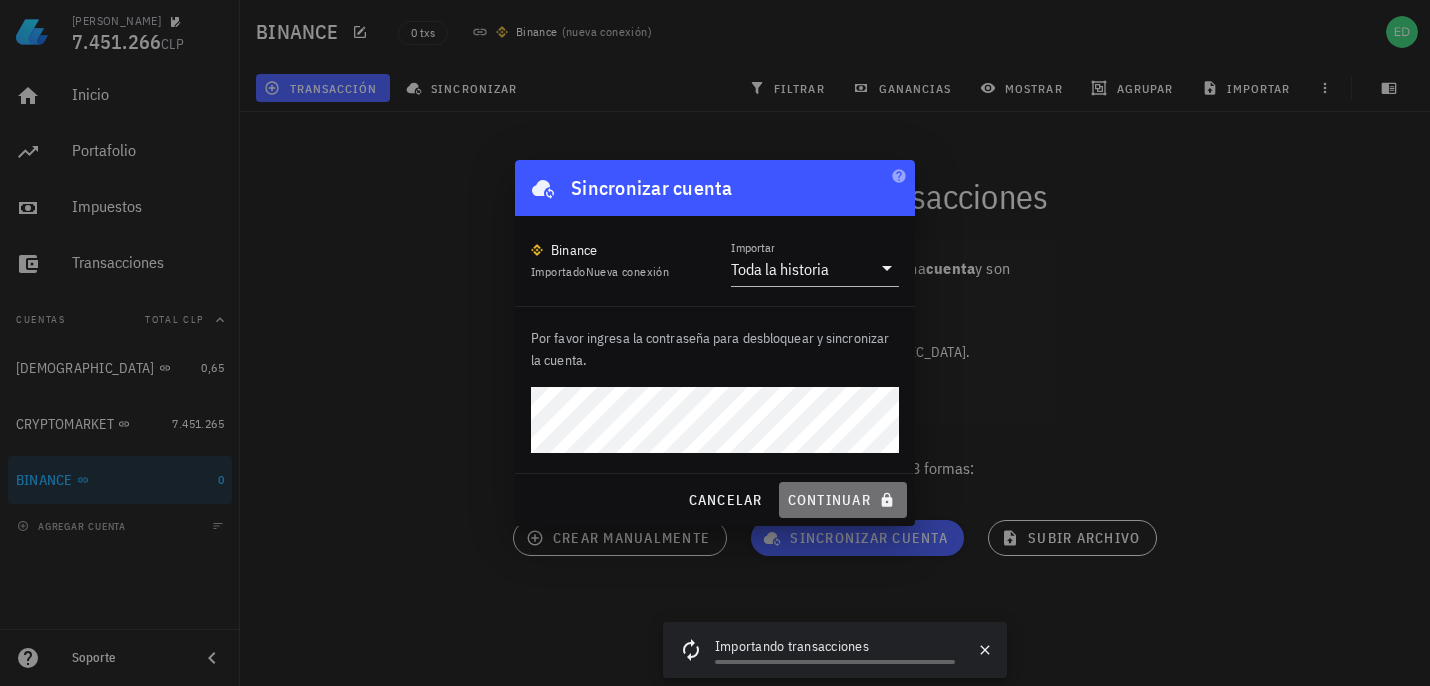 click on "continuar" at bounding box center (843, 500) 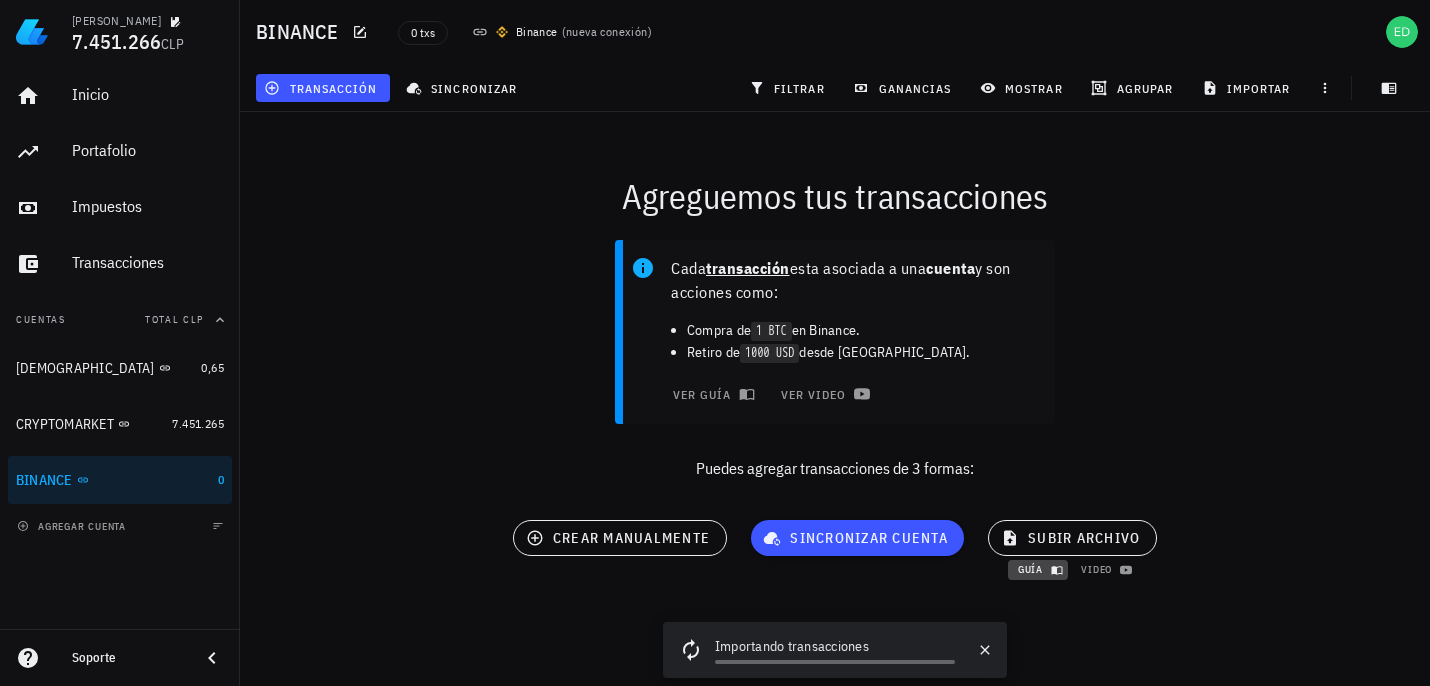 click on "guía" at bounding box center [1038, 569] 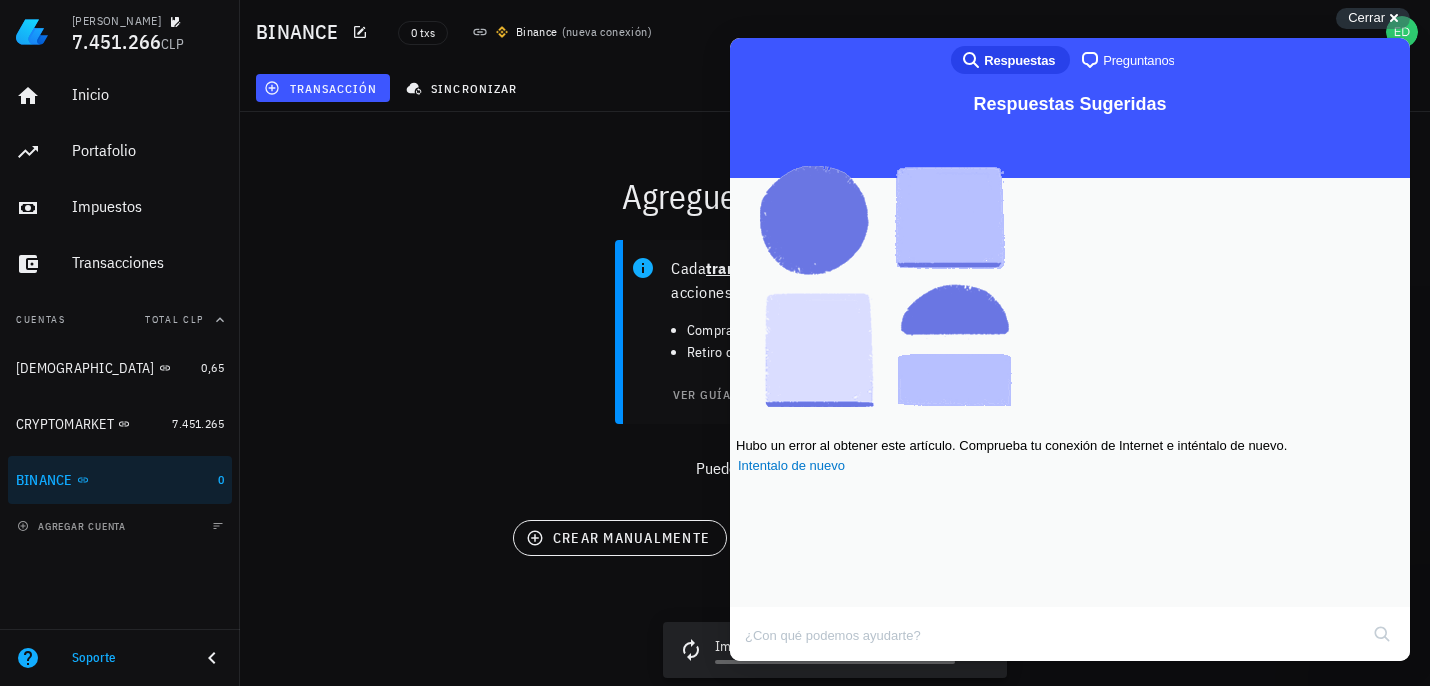 click on "Close" at bounding box center (749, 675) 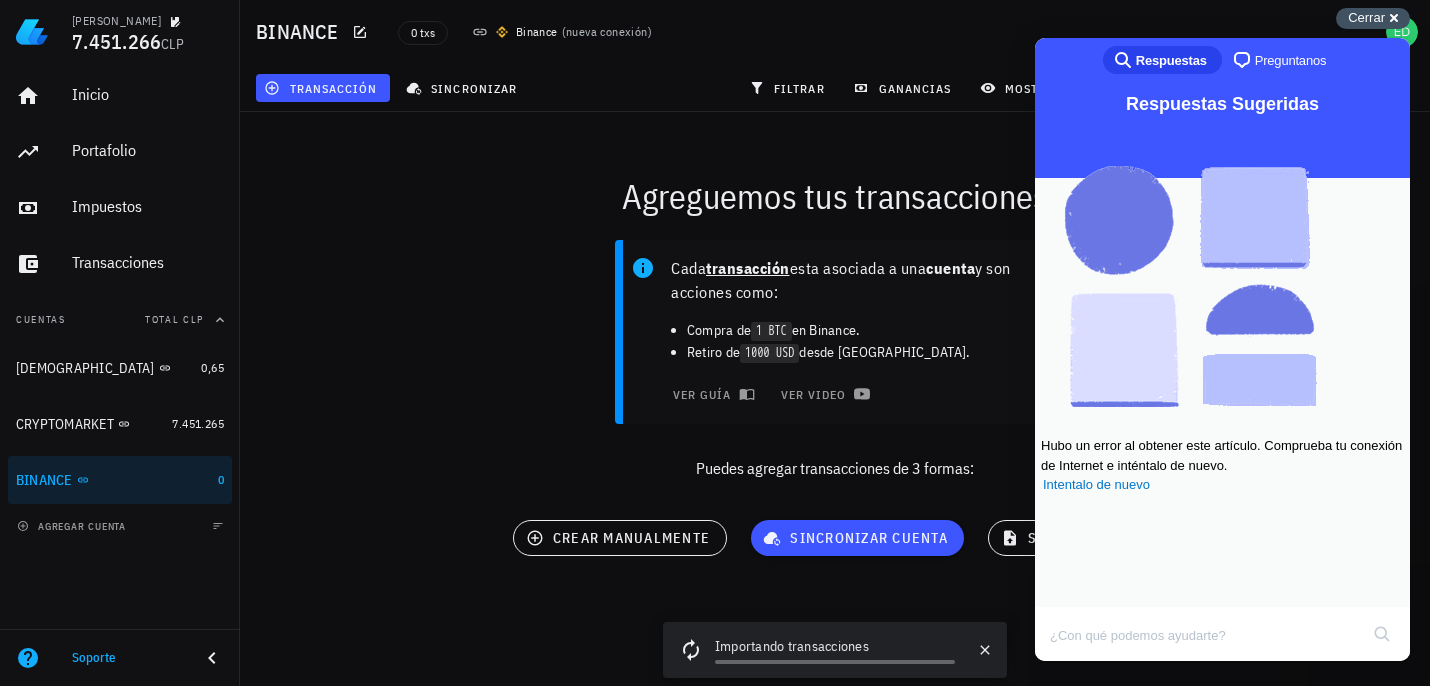 click on "Cerrar" at bounding box center (1366, 17) 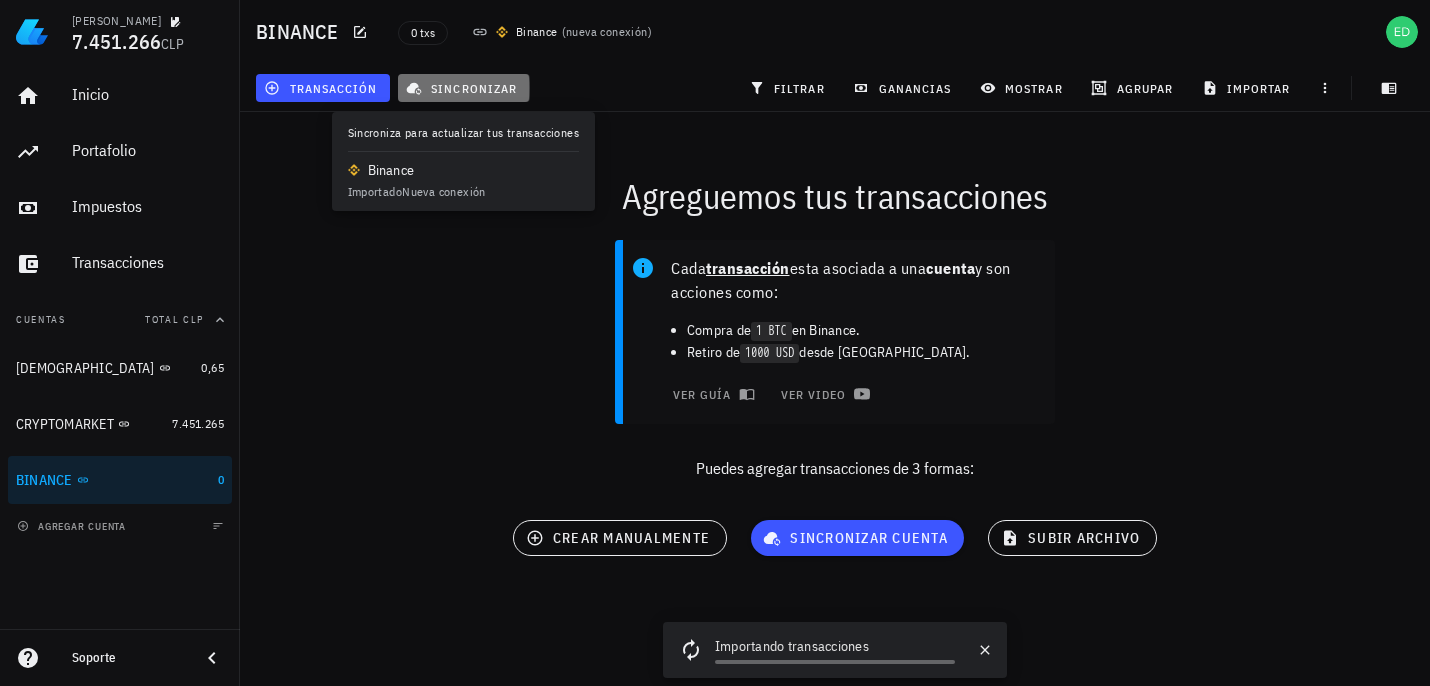click on "sincronizar" at bounding box center [463, 88] 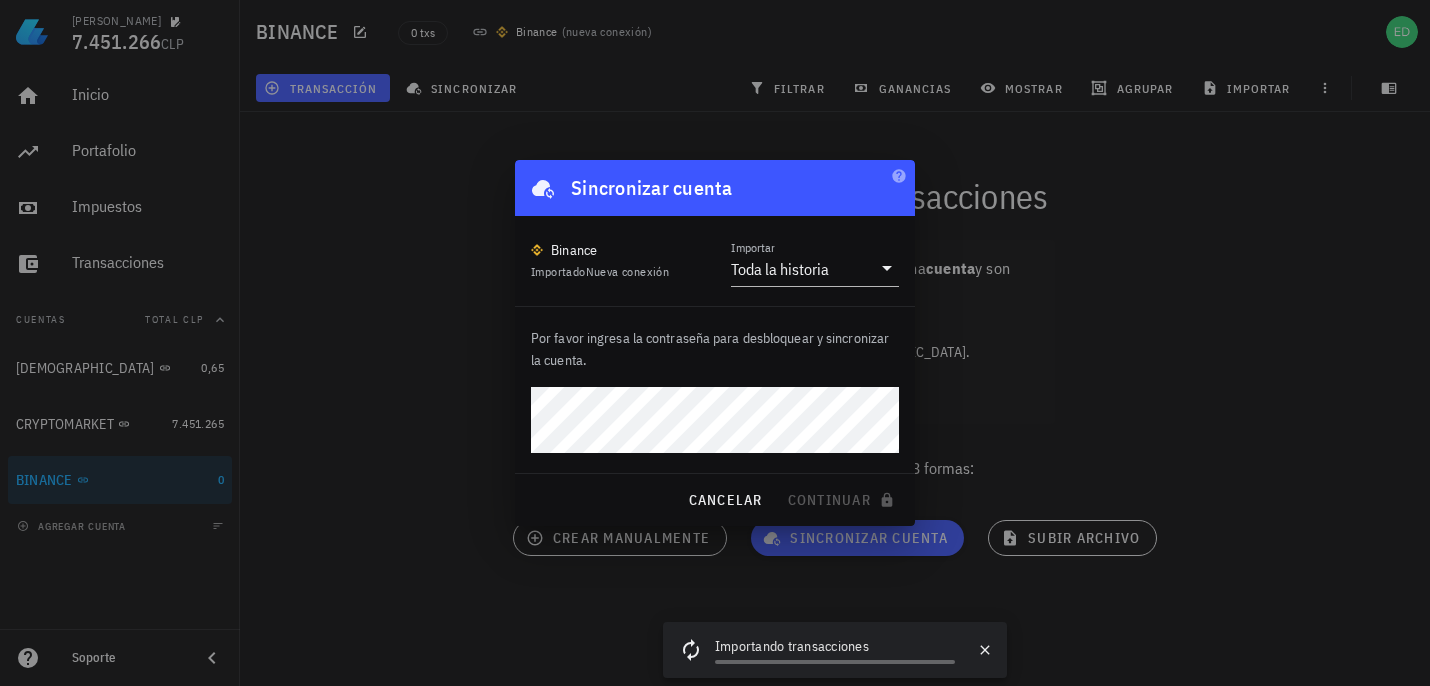click at bounding box center (715, 343) 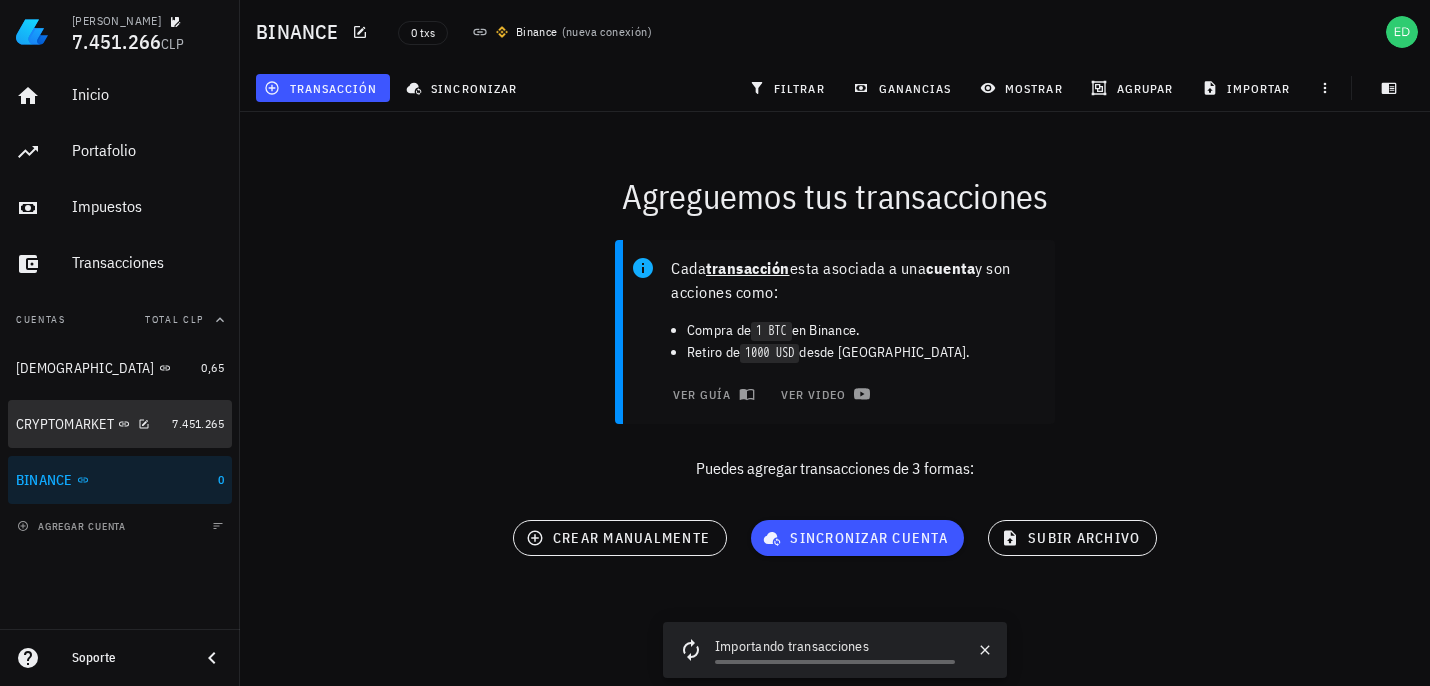 click on "CRYPTOMARKET" at bounding box center (90, 424) 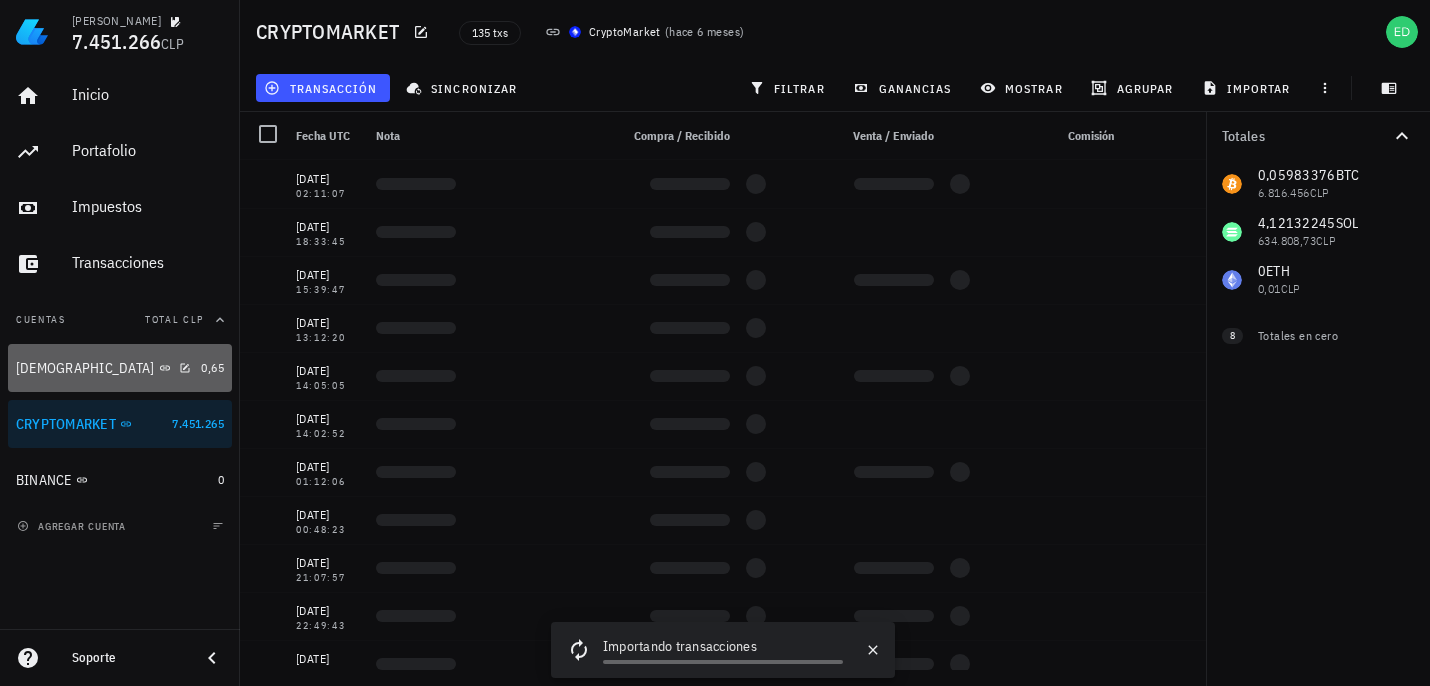 click on "[DEMOGRAPHIC_DATA]" at bounding box center [104, 368] 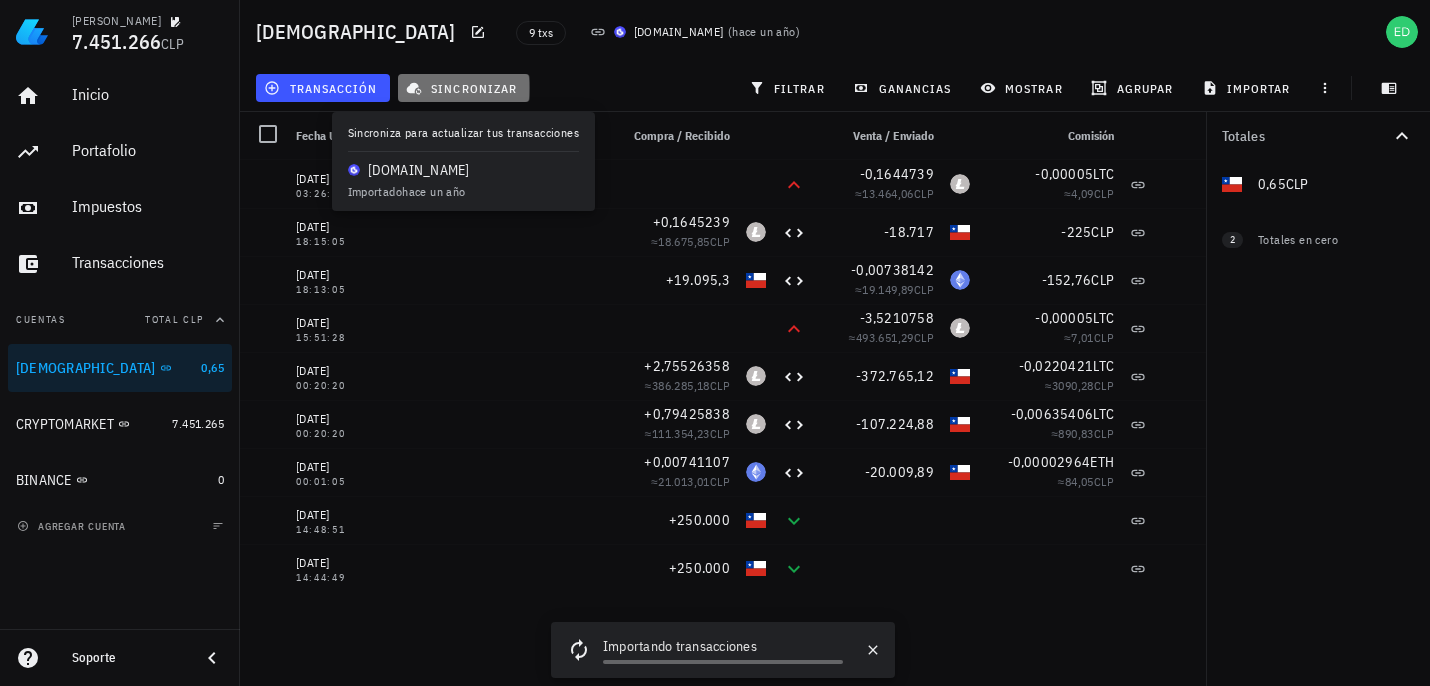 click on "sincronizar" at bounding box center (463, 88) 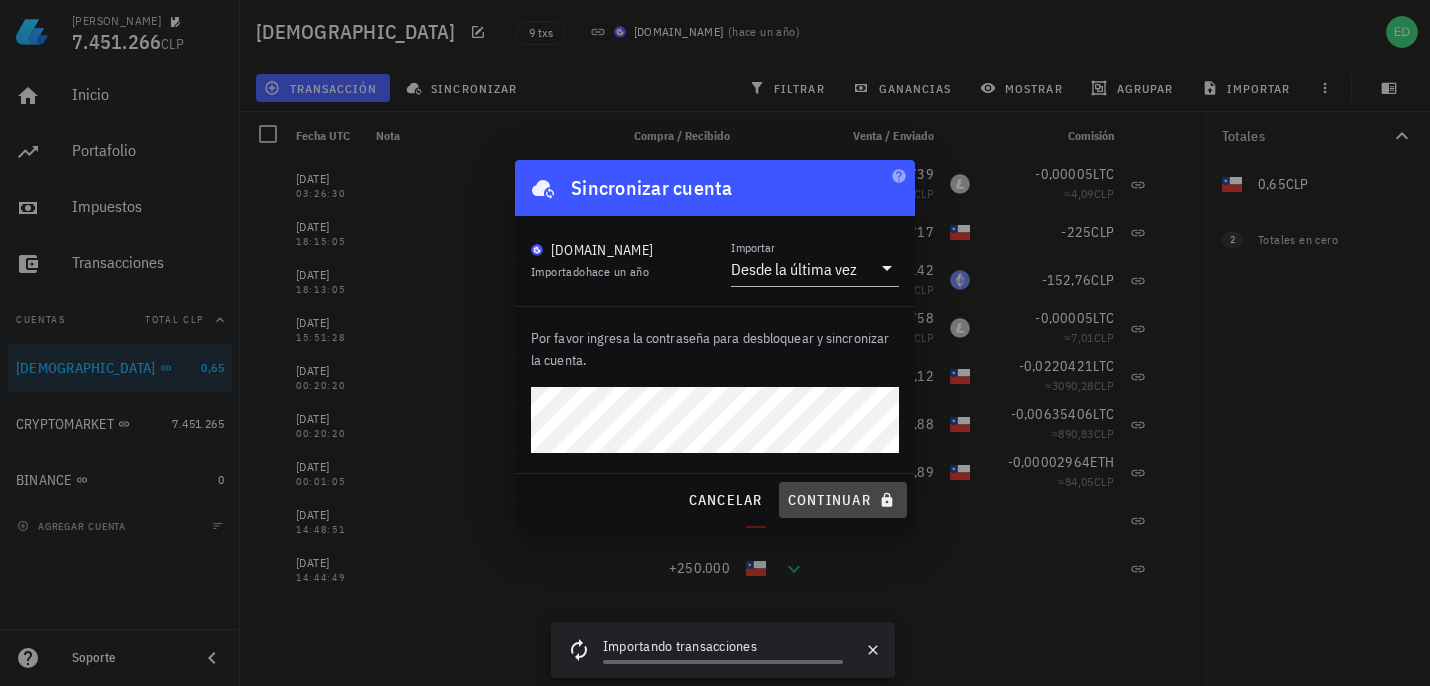 click on "continuar" at bounding box center (843, 500) 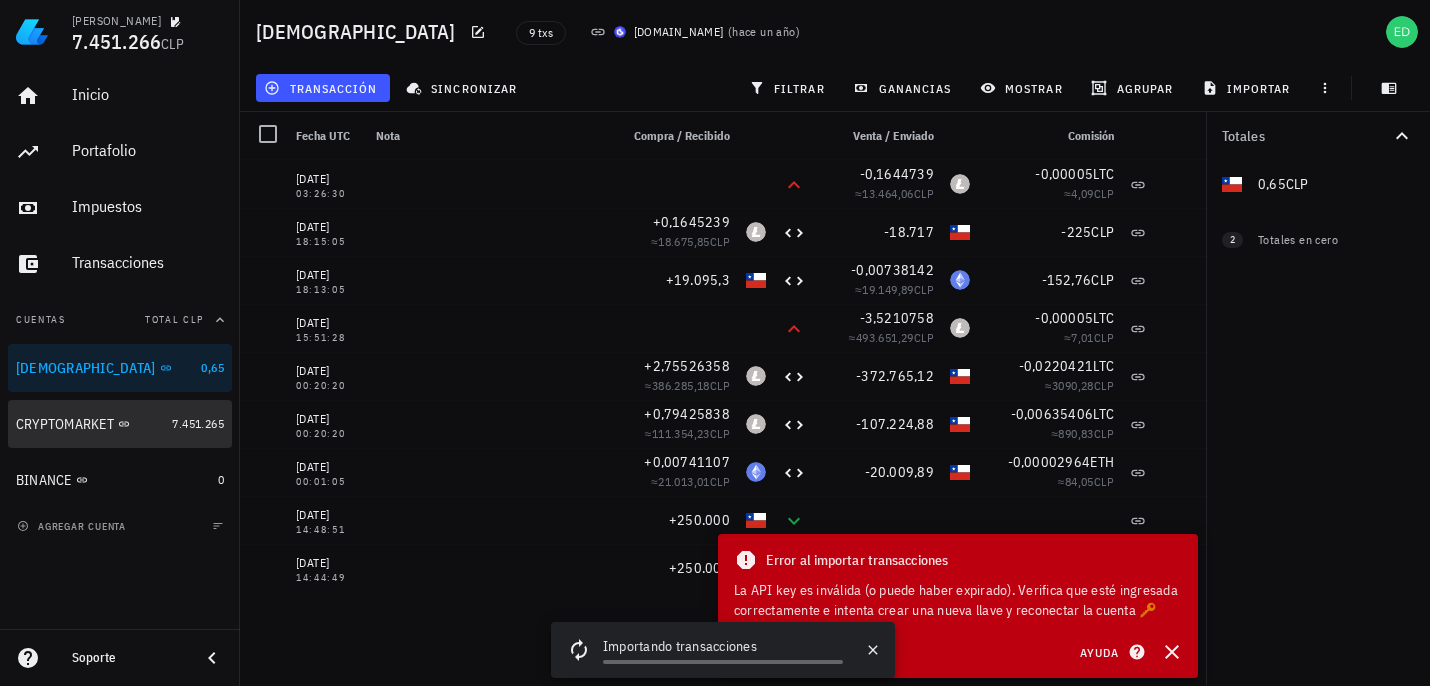 click on "CRYPTOMARKET" at bounding box center (90, 424) 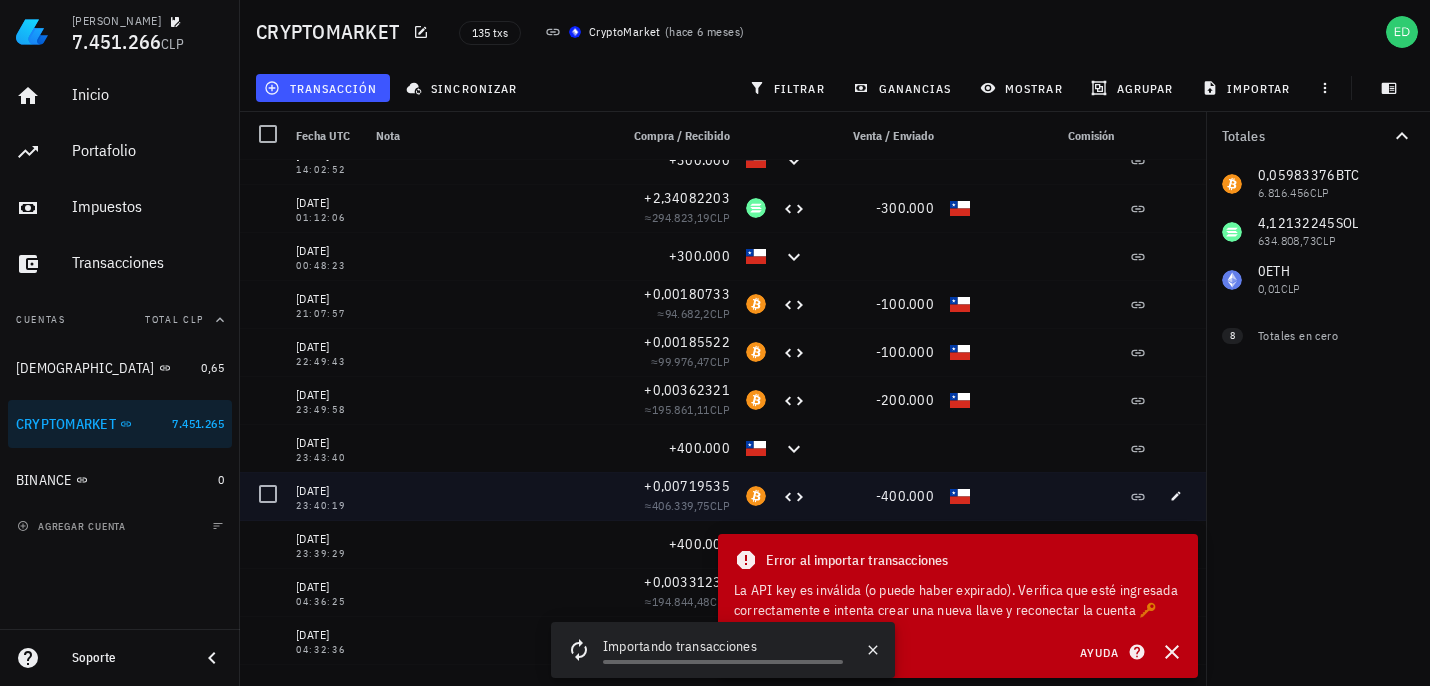 scroll, scrollTop: 276, scrollLeft: 0, axis: vertical 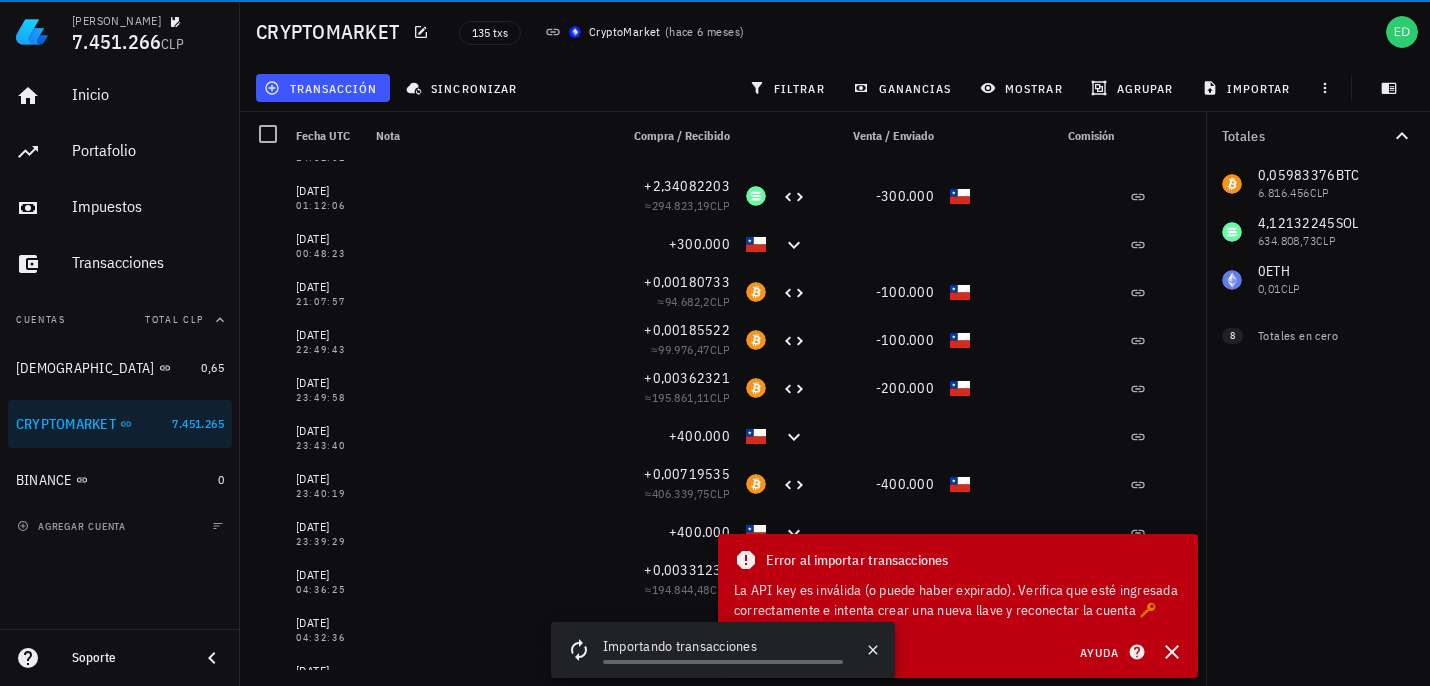 click on "La API key es inválida (o puede haber expirado). Verifica que esté ingresada correctamente e intenta crear una nueva llave y reconectar la cuenta  🔑" at bounding box center [958, 600] 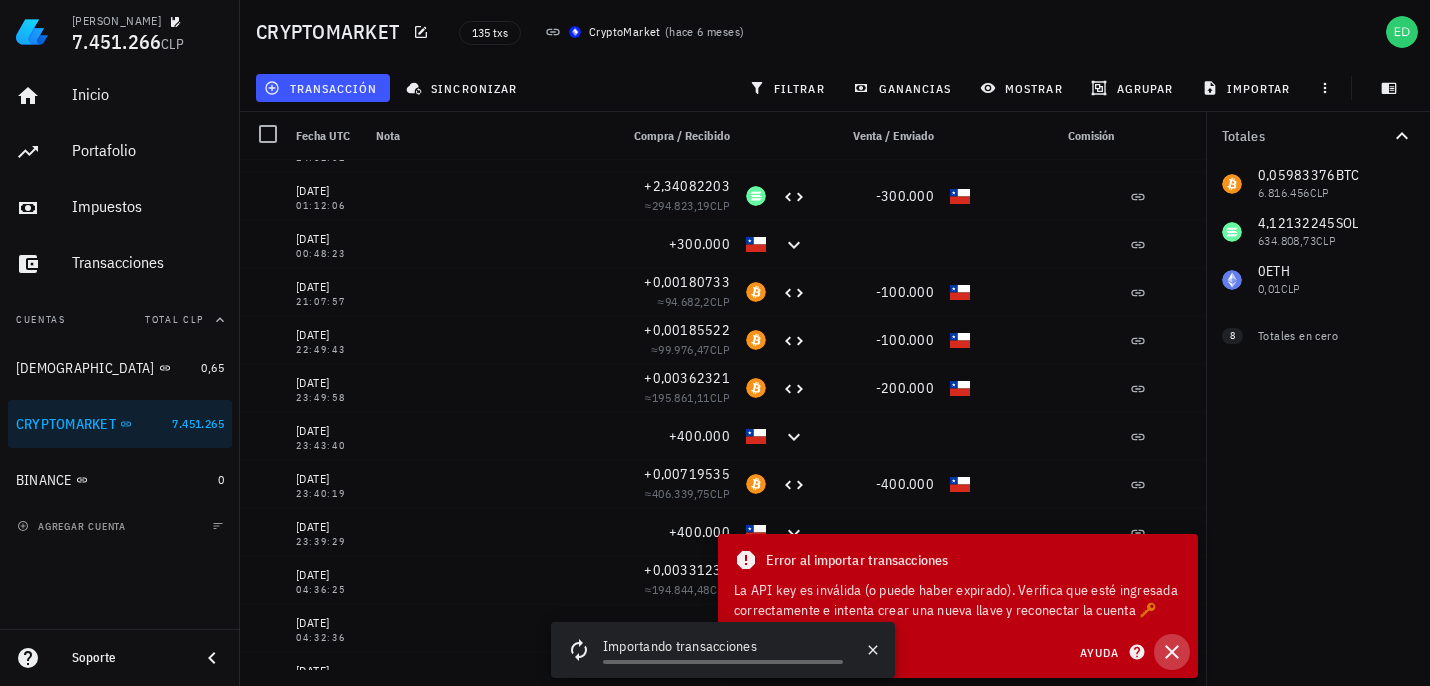 click 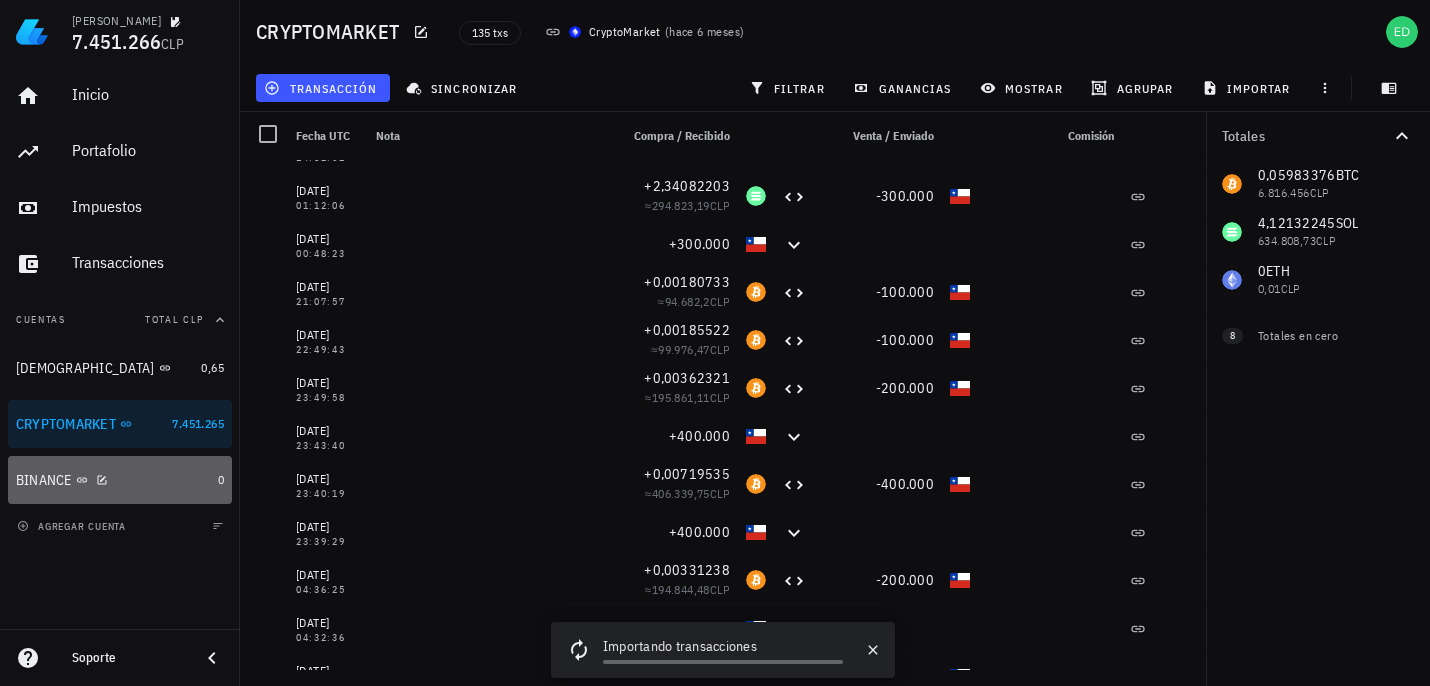 click on "BINANCE" at bounding box center (113, 480) 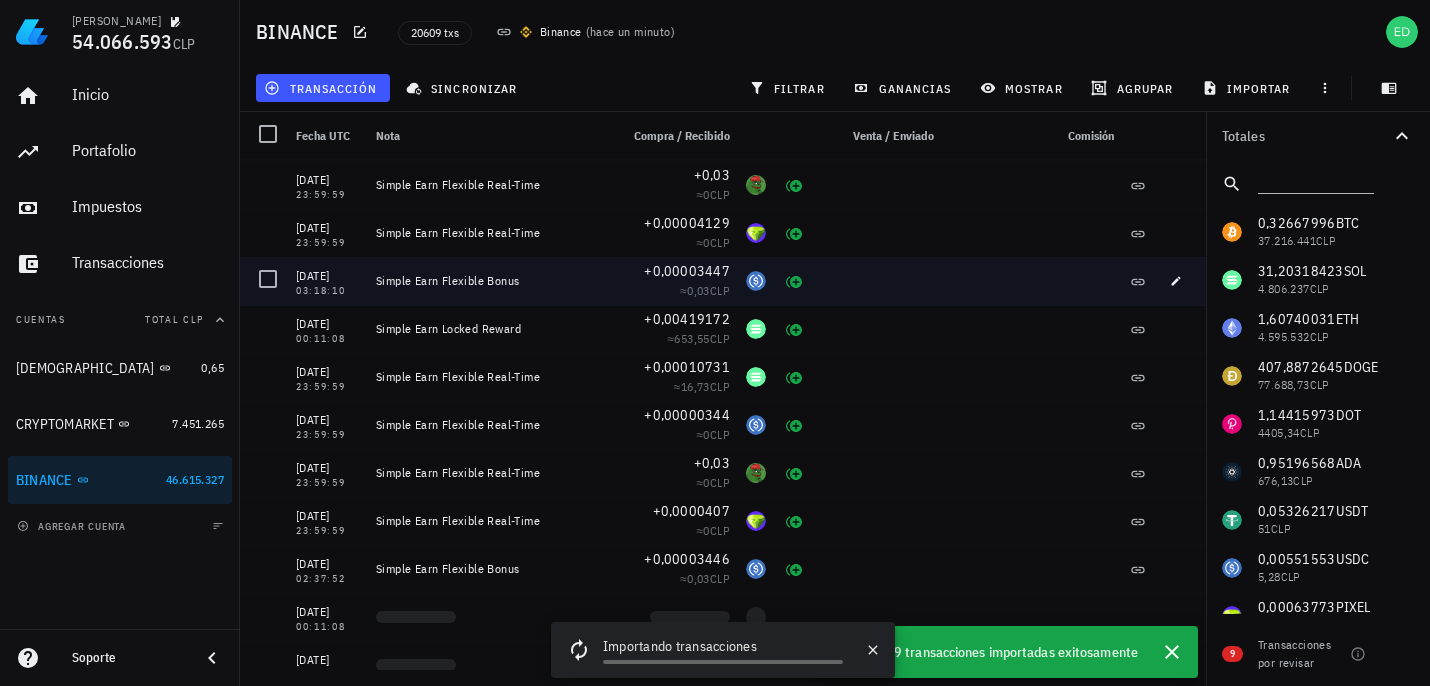 scroll, scrollTop: 385, scrollLeft: 0, axis: vertical 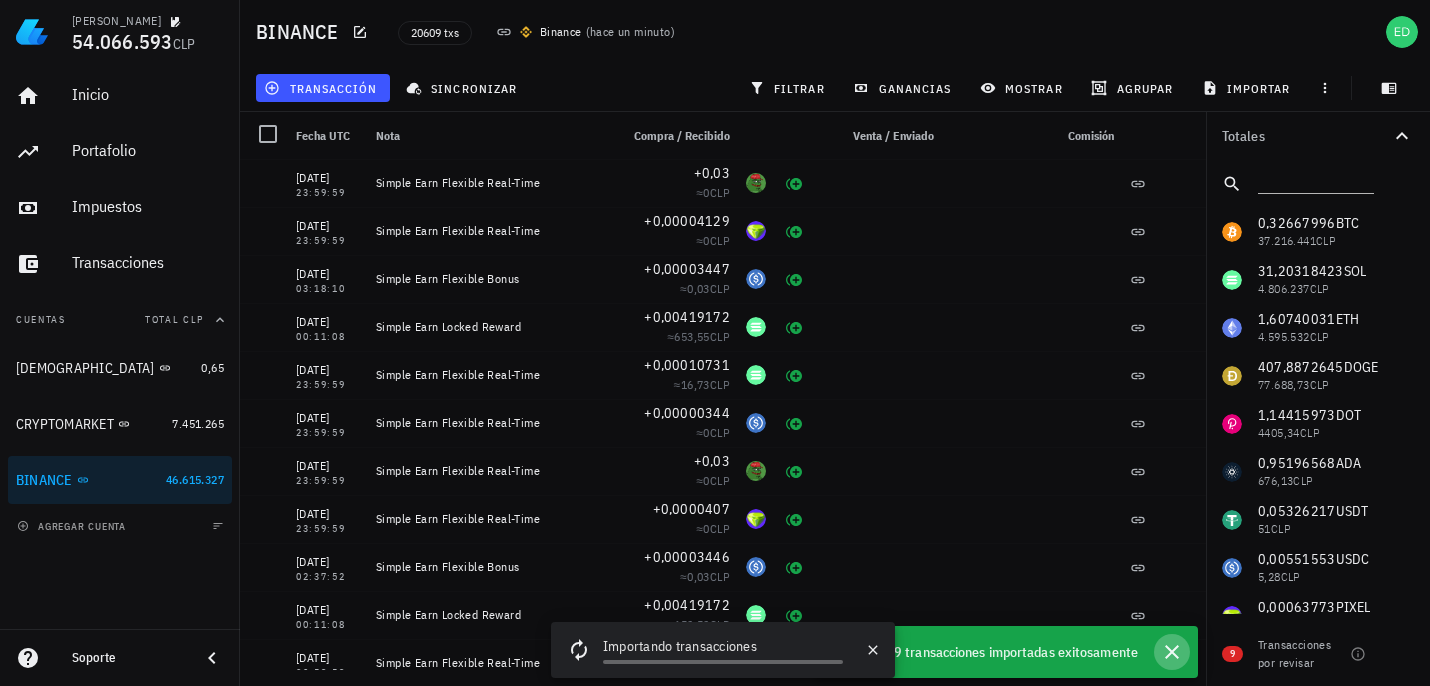 click 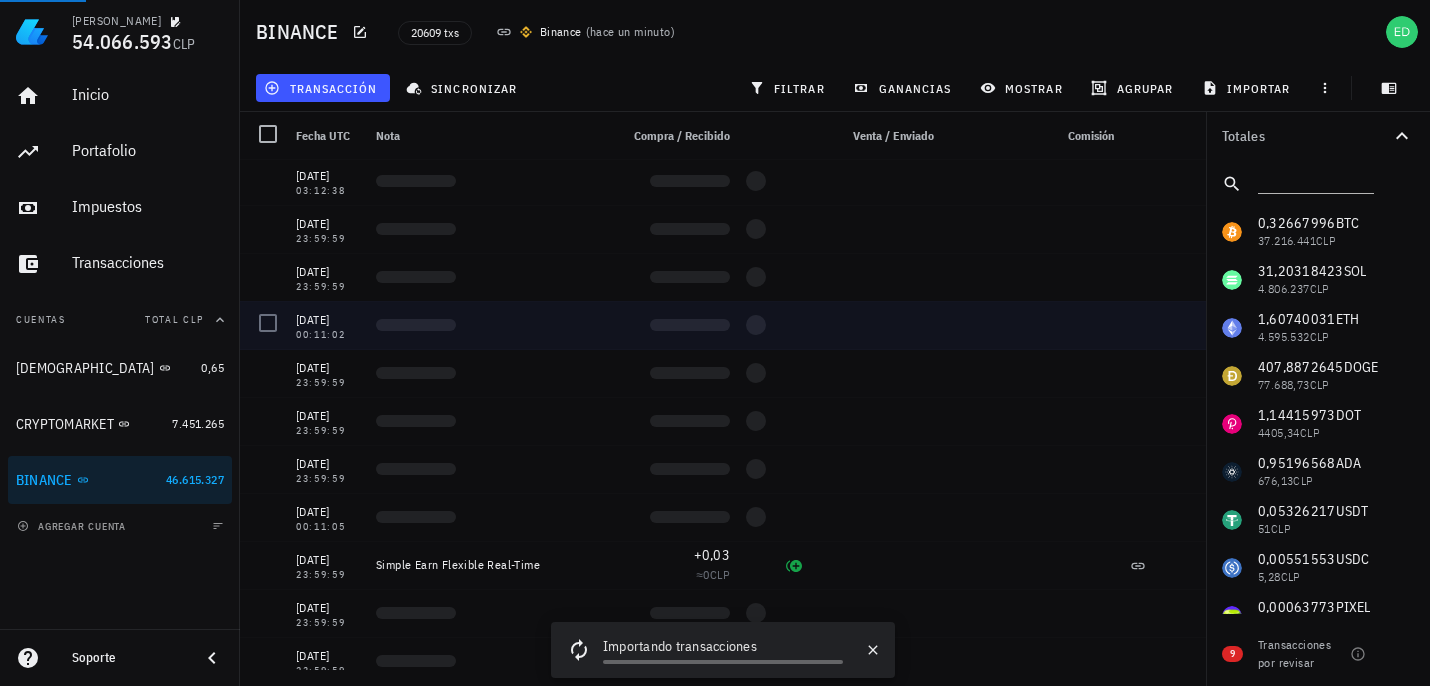 scroll, scrollTop: 0, scrollLeft: 0, axis: both 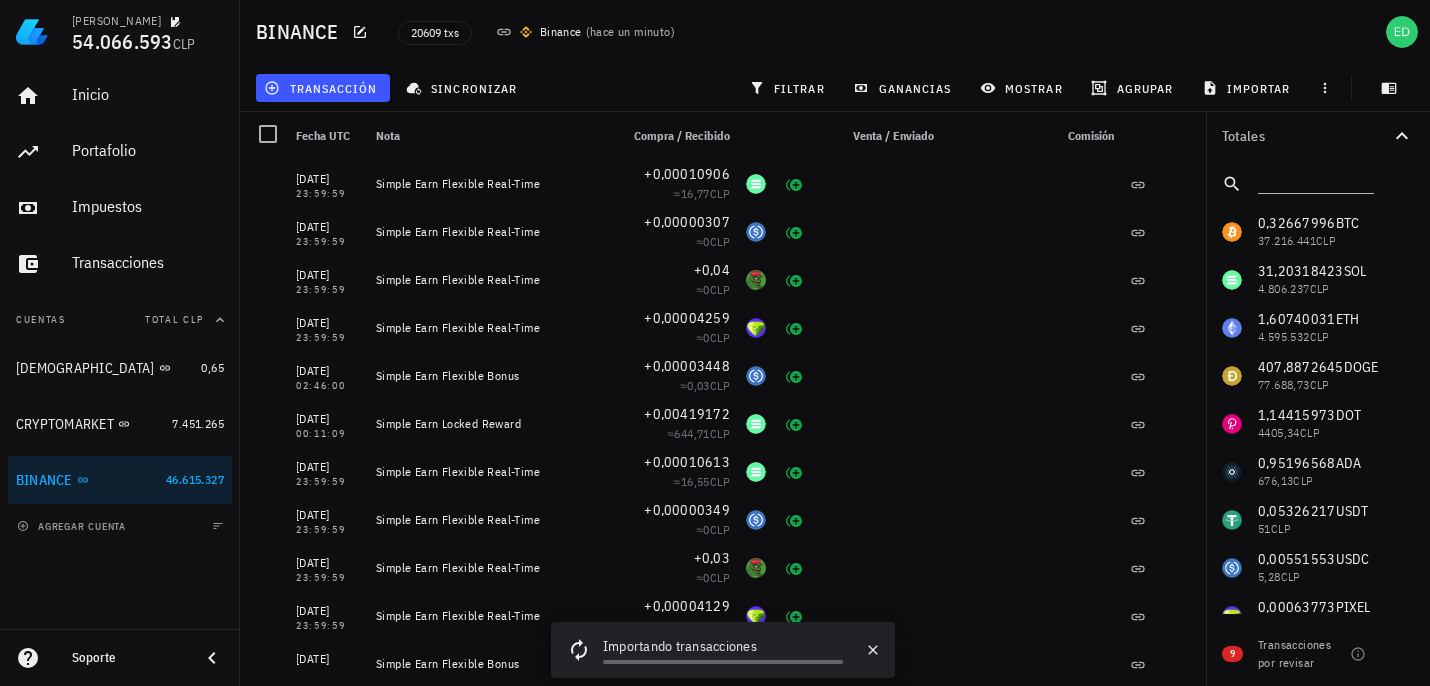 click 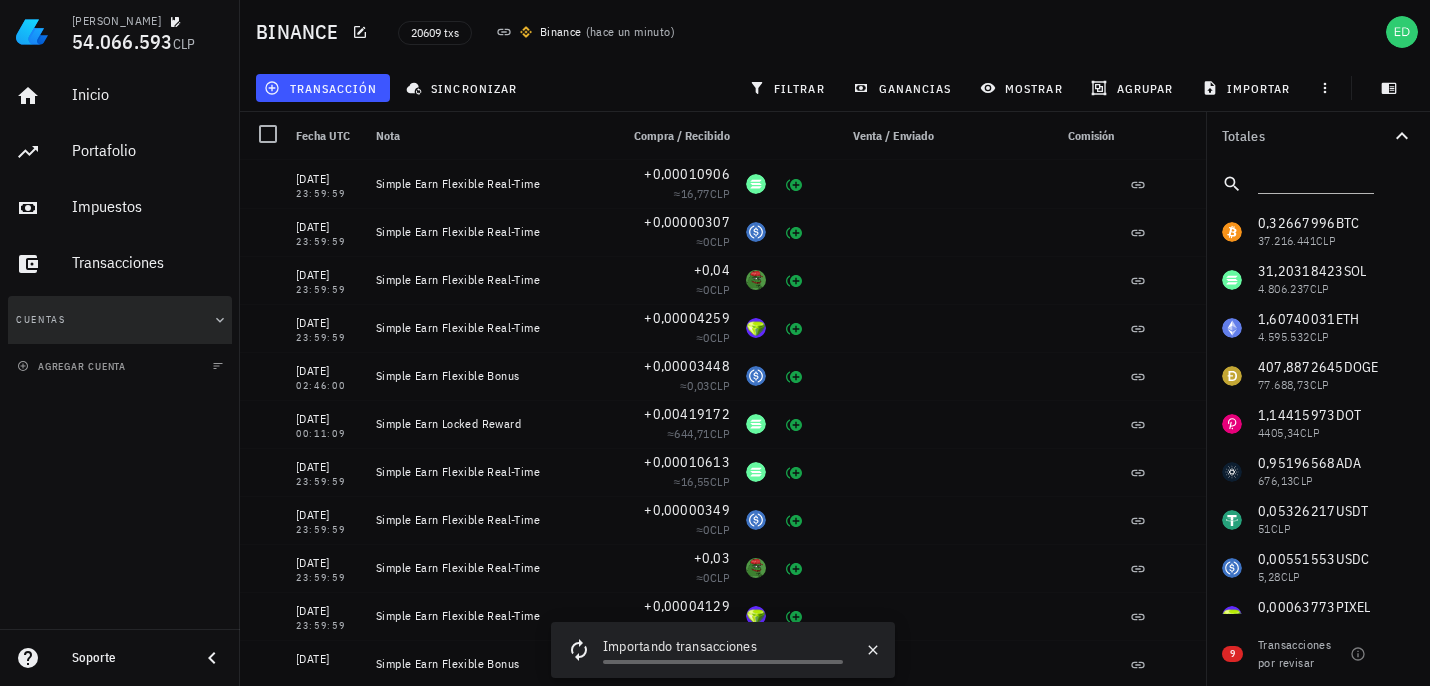 click 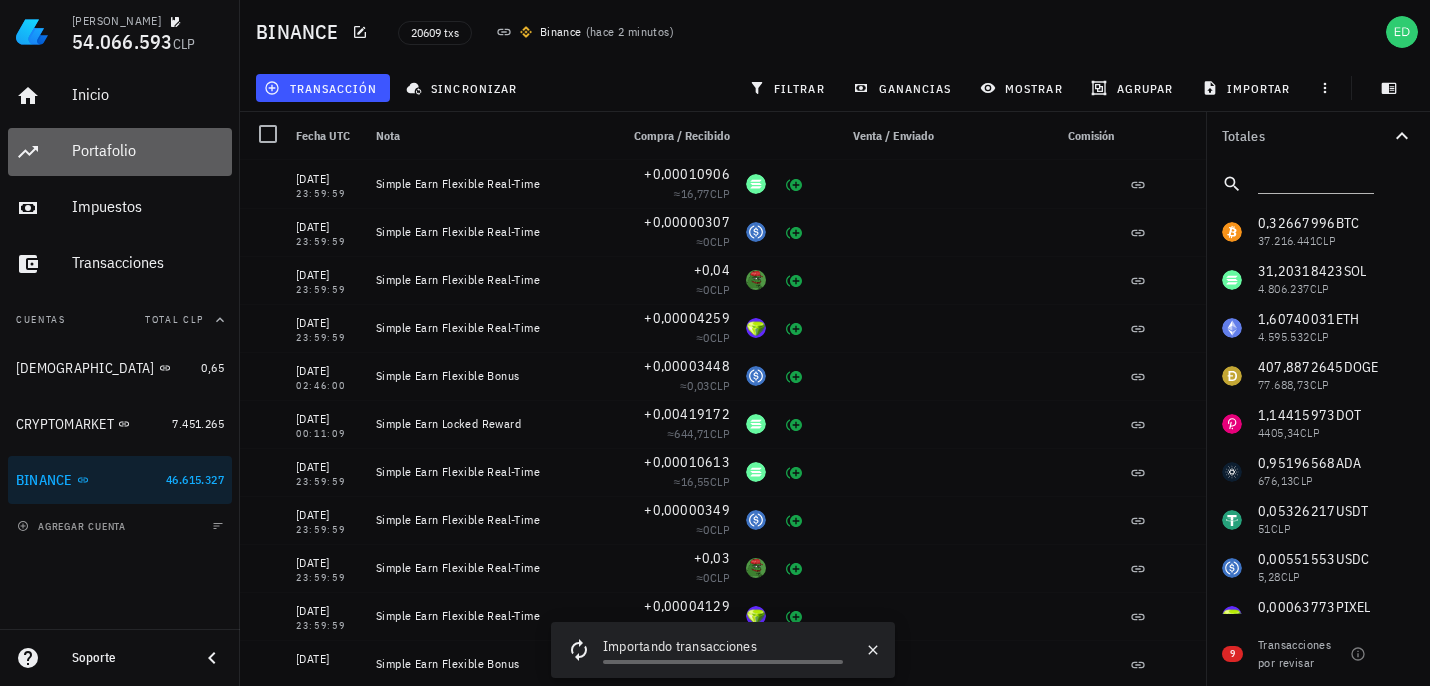 click on "Portafolio" at bounding box center [148, 150] 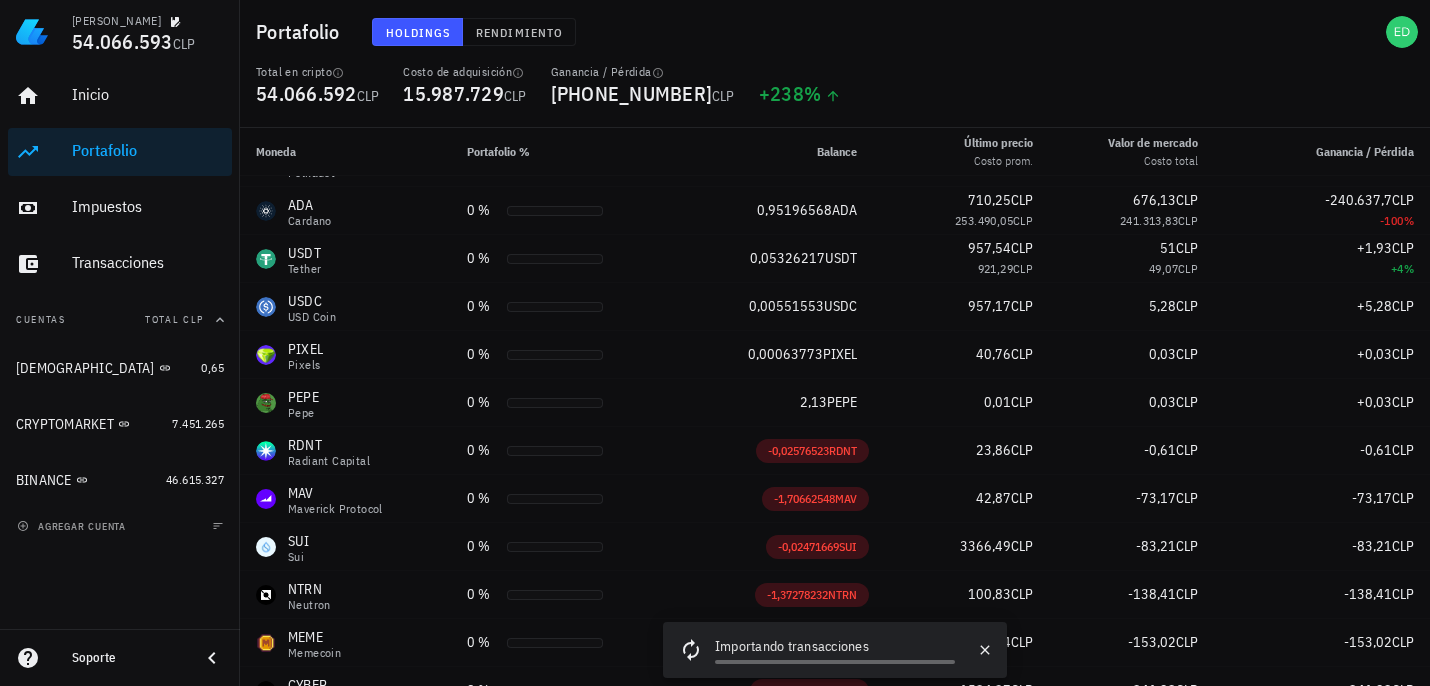 scroll, scrollTop: 228, scrollLeft: 0, axis: vertical 